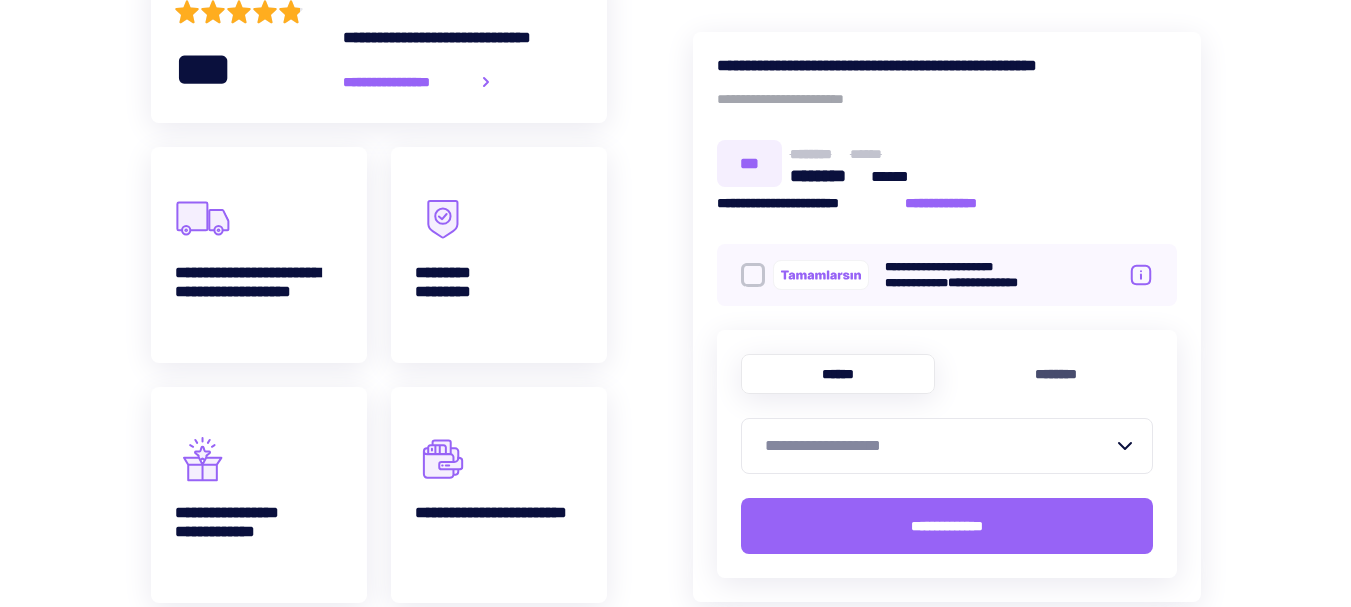 scroll, scrollTop: 1000, scrollLeft: 0, axis: vertical 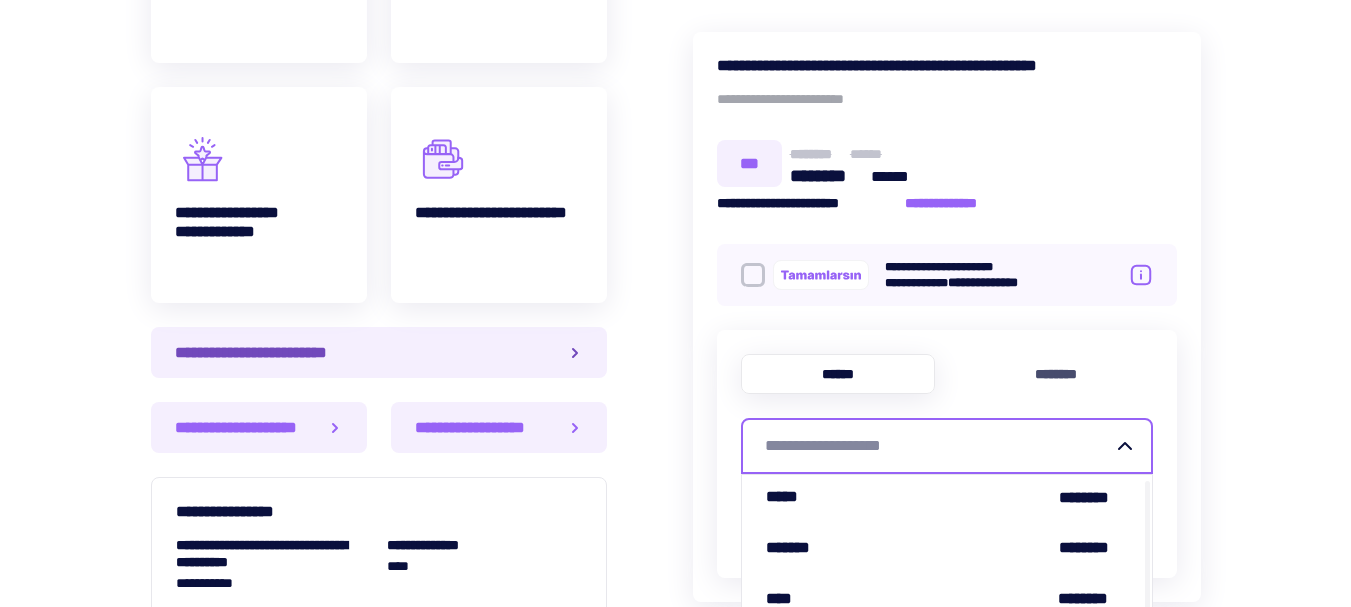 click on "**********" at bounding box center [379, 352] 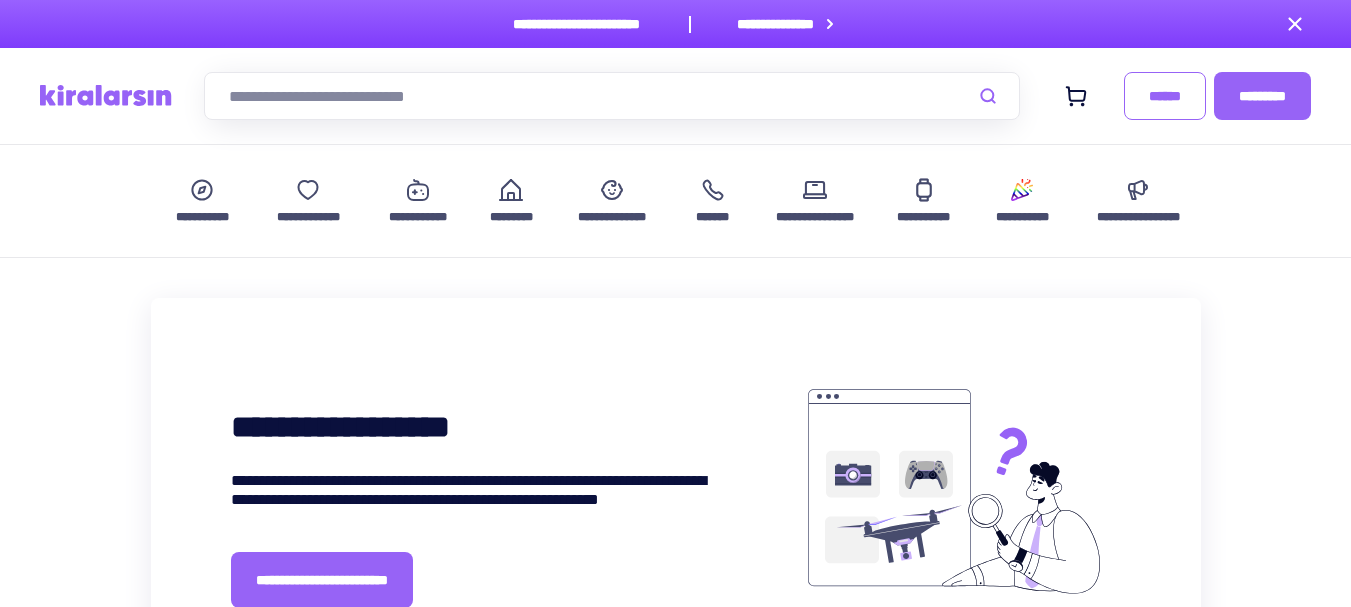 scroll, scrollTop: 200, scrollLeft: 0, axis: vertical 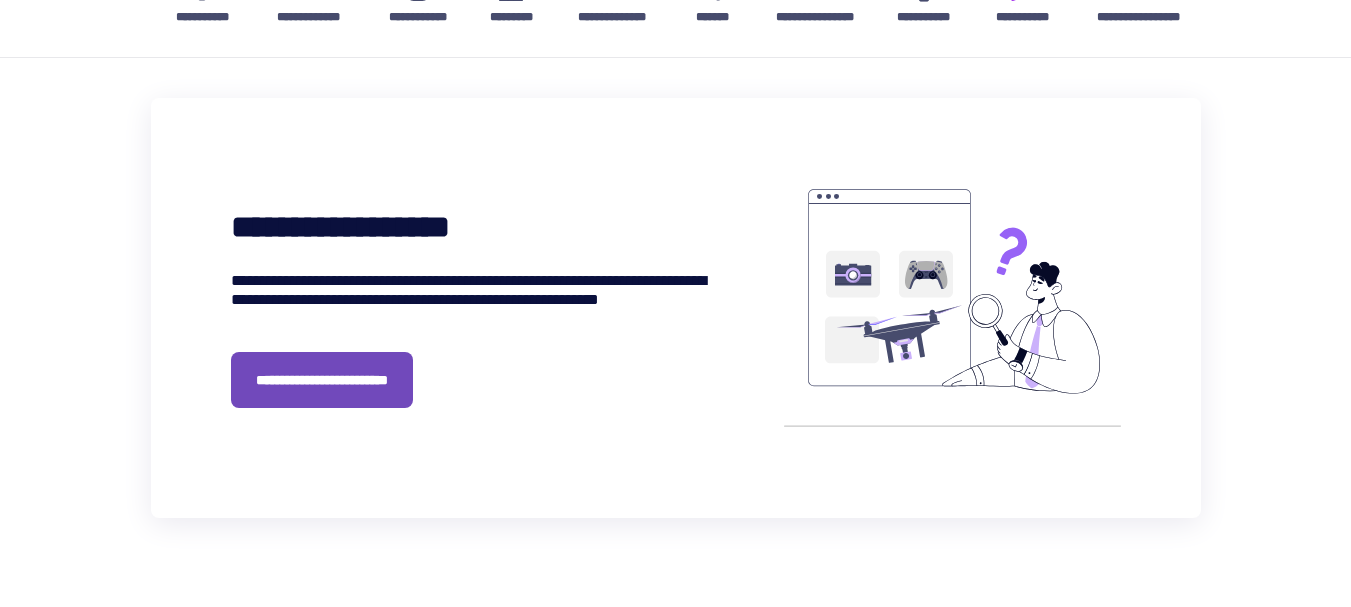 click on "**********" at bounding box center [322, 380] 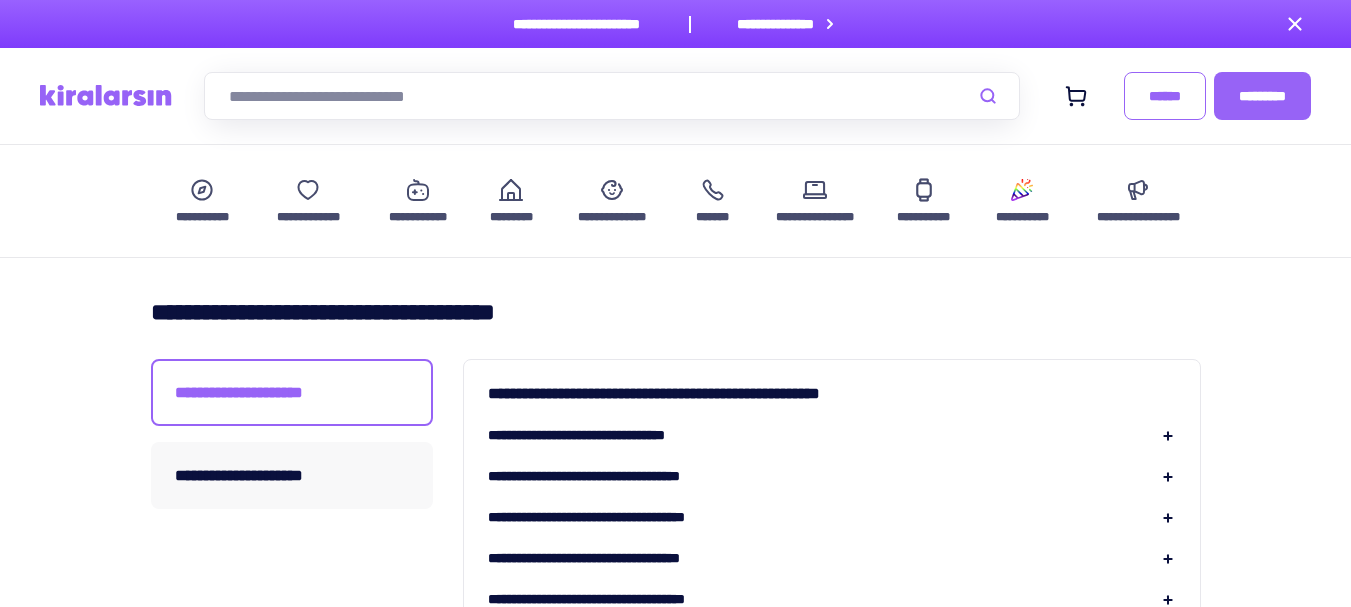 scroll, scrollTop: 175, scrollLeft: 0, axis: vertical 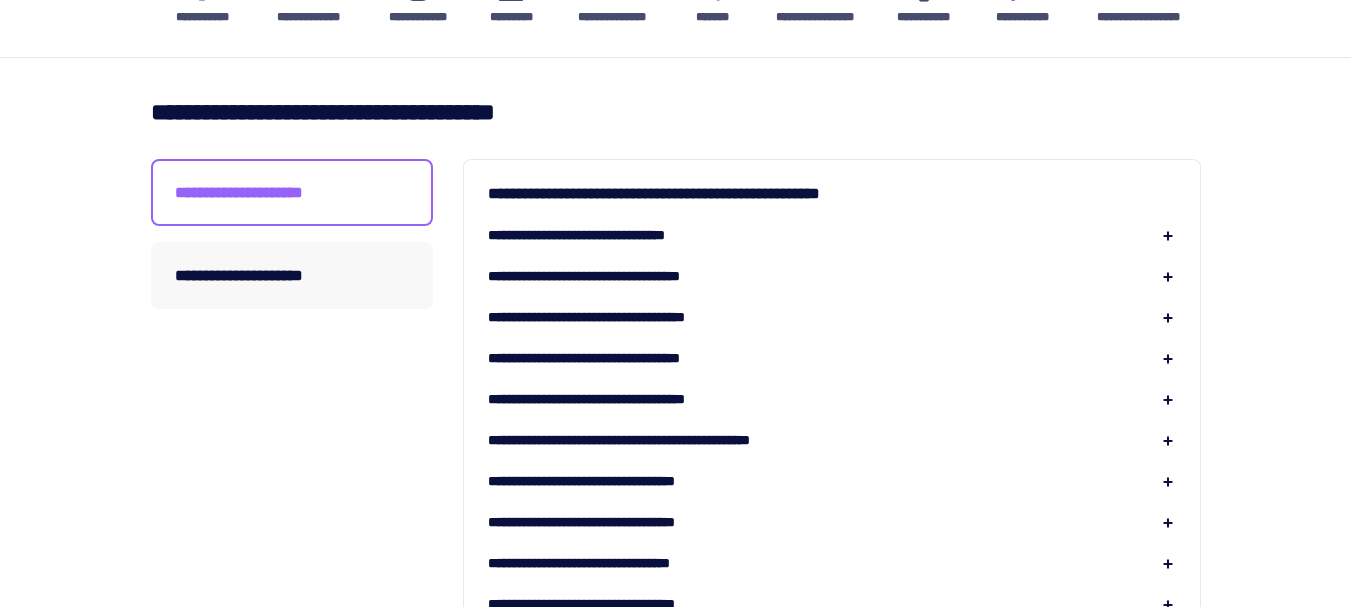 click on "**********" at bounding box center (606, 235) 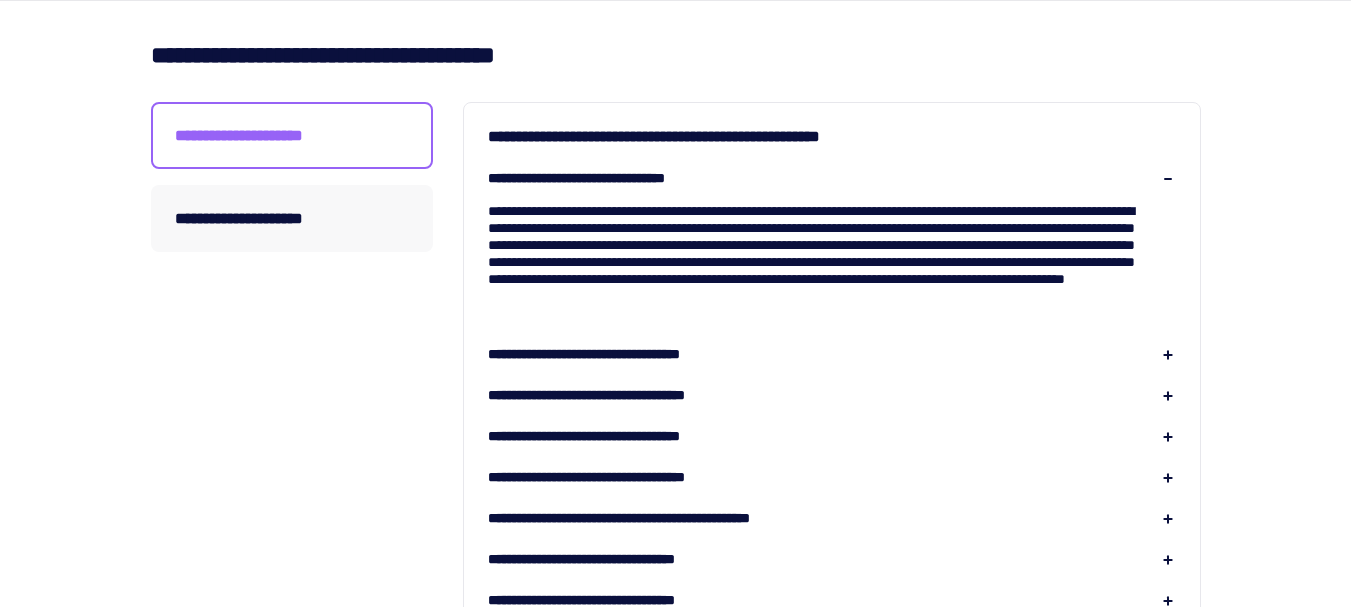 scroll, scrollTop: 300, scrollLeft: 0, axis: vertical 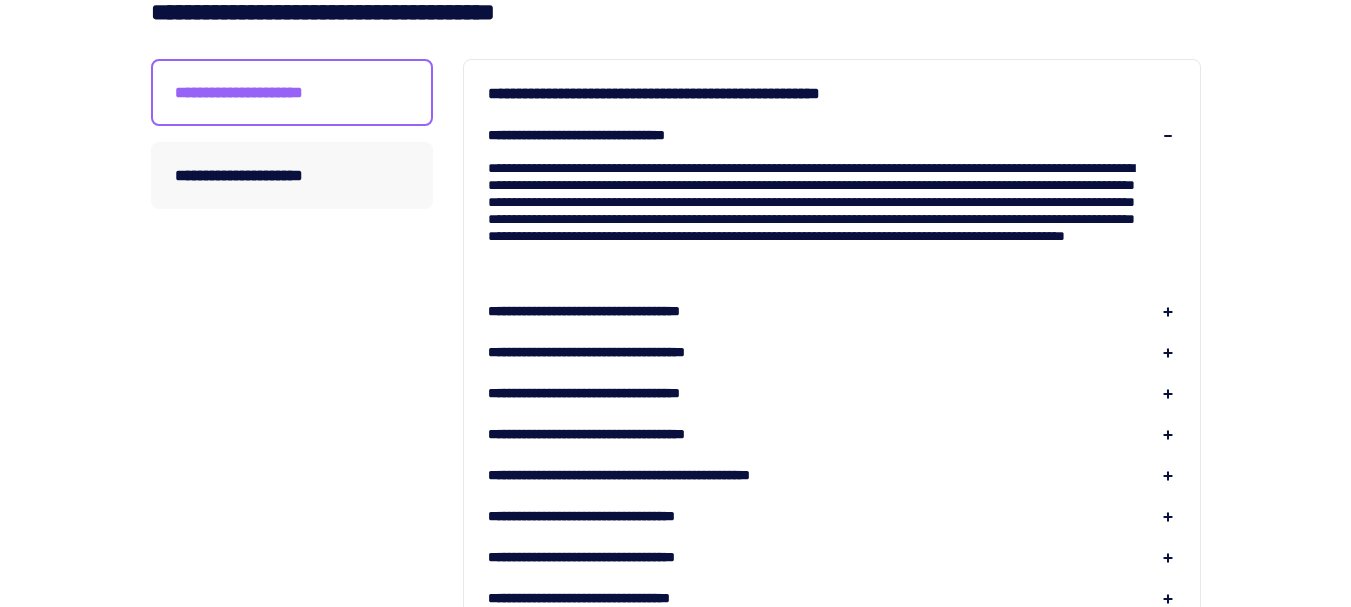 click on "**********" at bounding box center (619, 393) 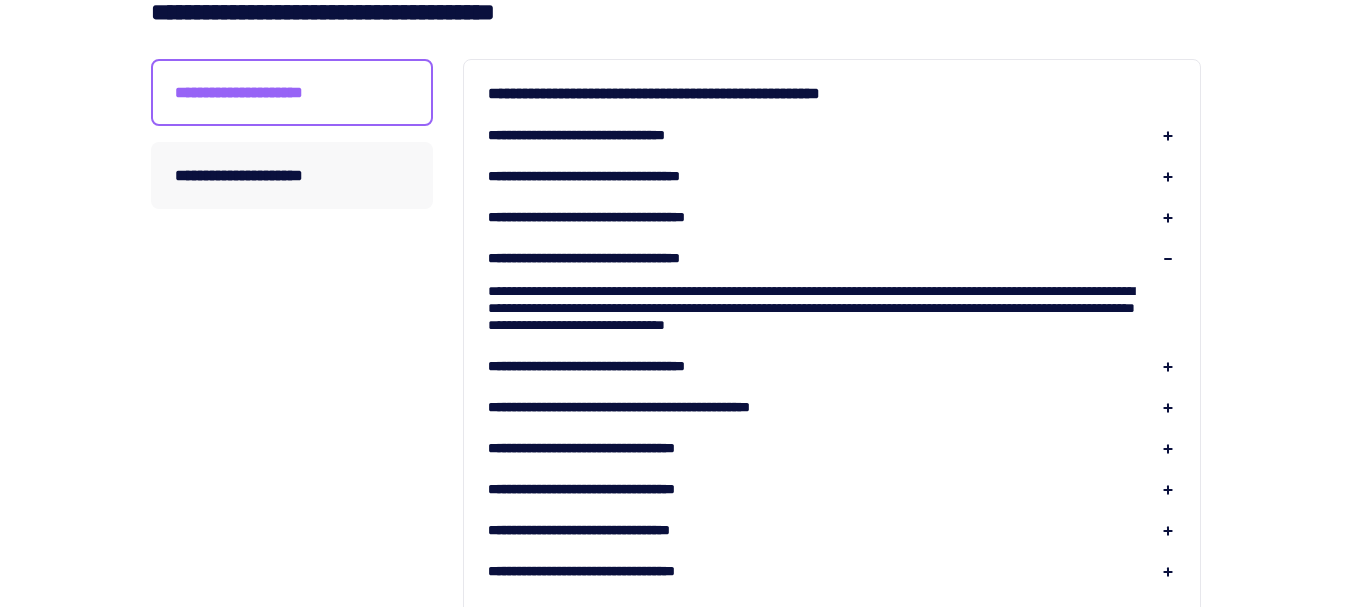 click on "**********" at bounding box center [617, 366] 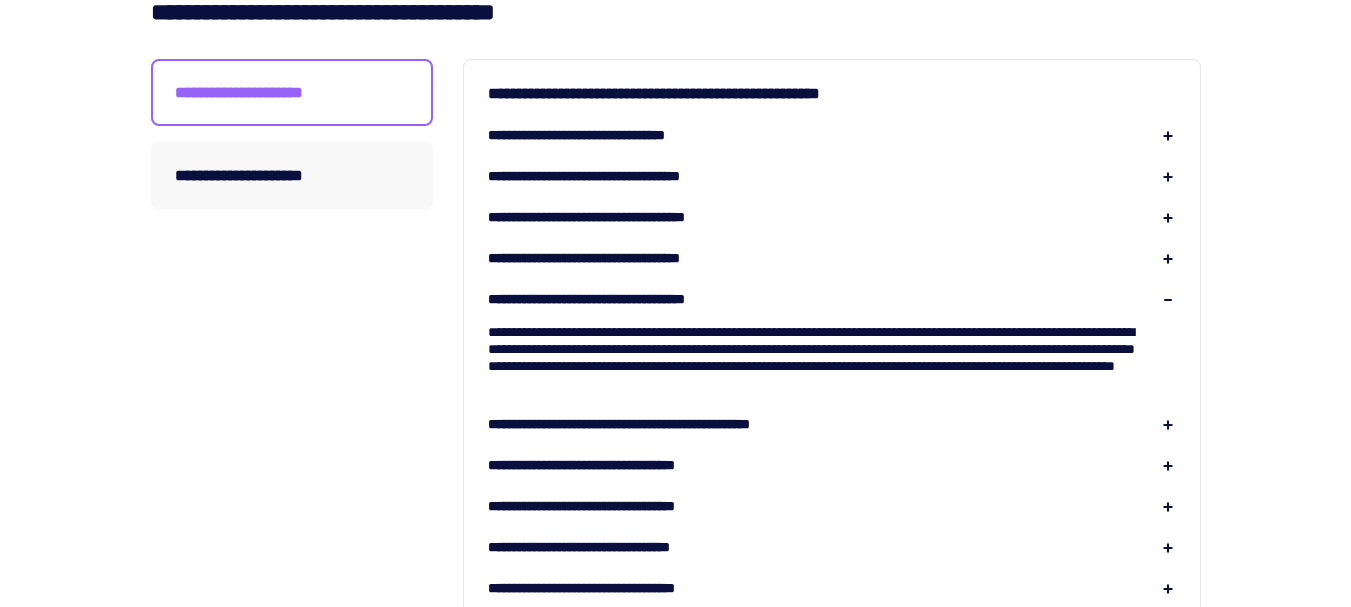 click on "**********" at bounding box center (673, 424) 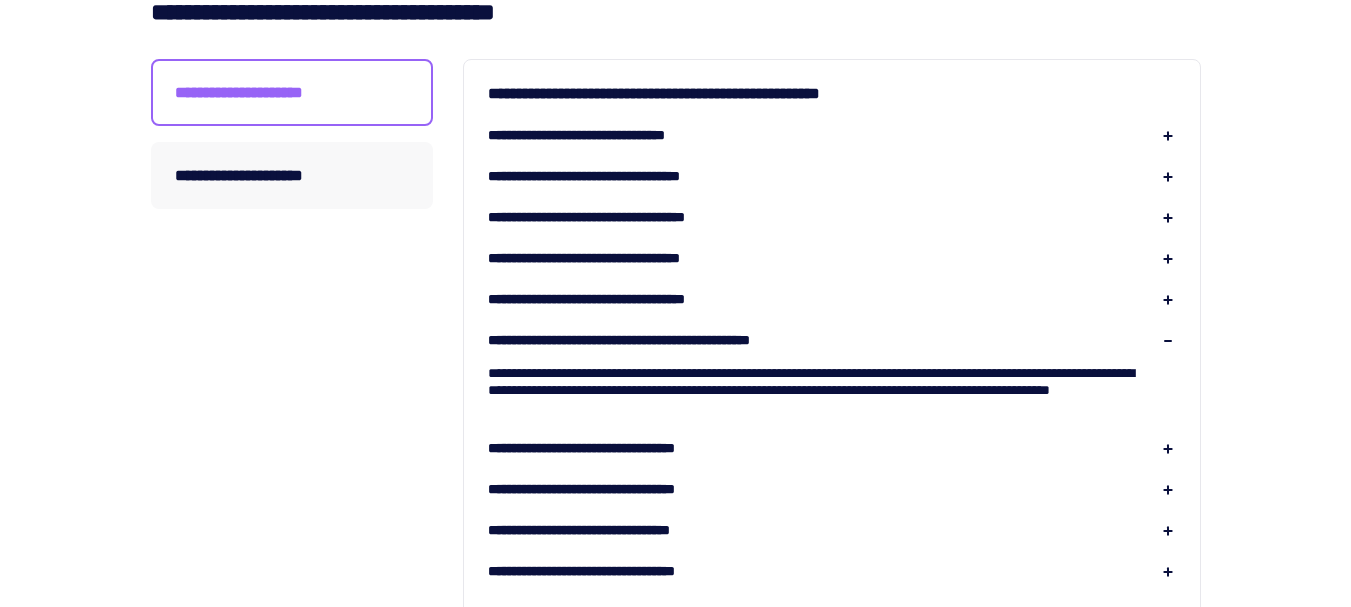 click on "**********" at bounding box center [614, 448] 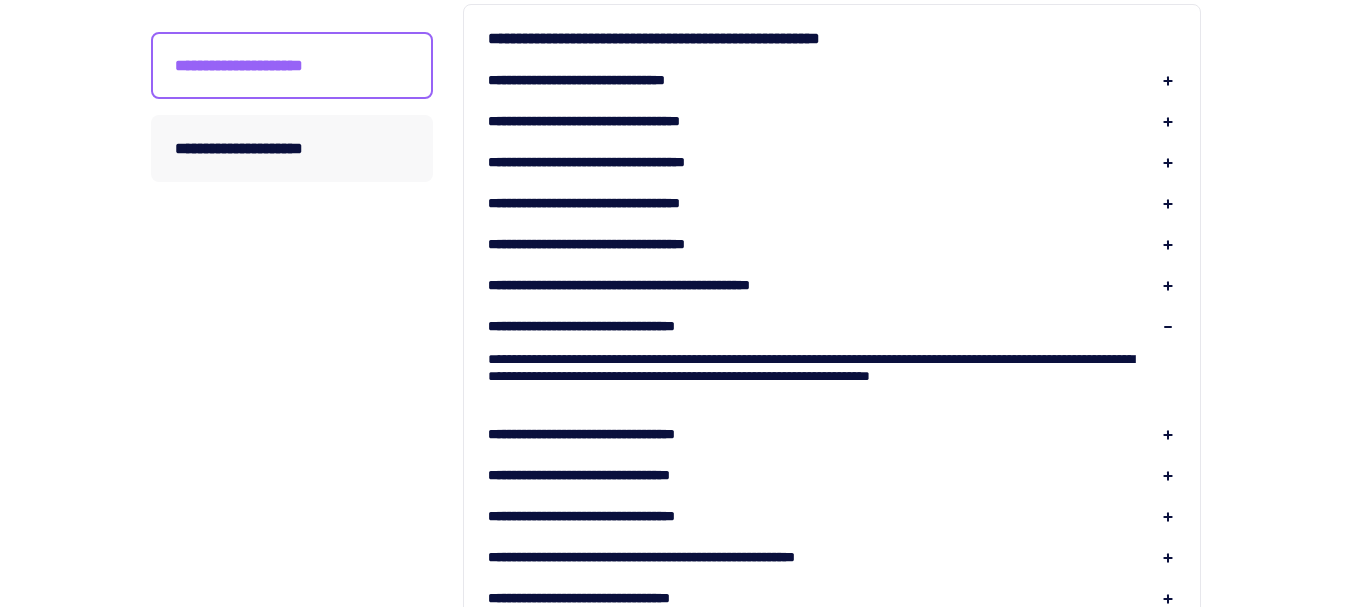 scroll, scrollTop: 400, scrollLeft: 0, axis: vertical 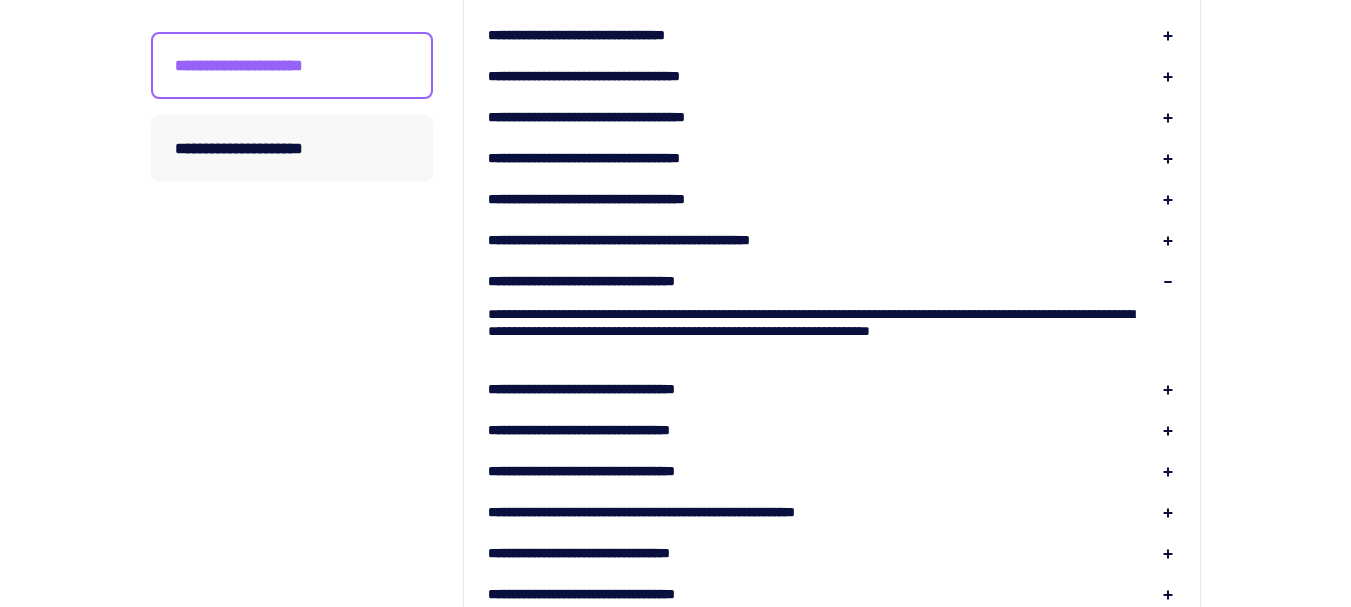 click on "**********" at bounding box center (620, 389) 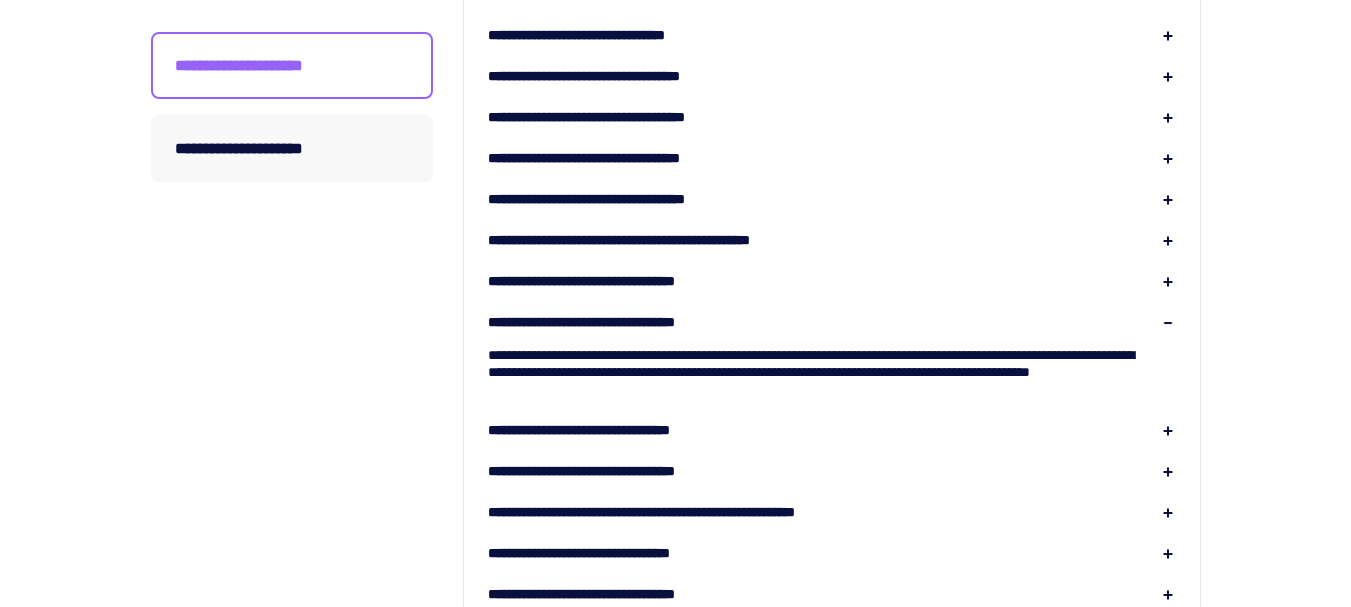 click on "**********" at bounding box center [614, 430] 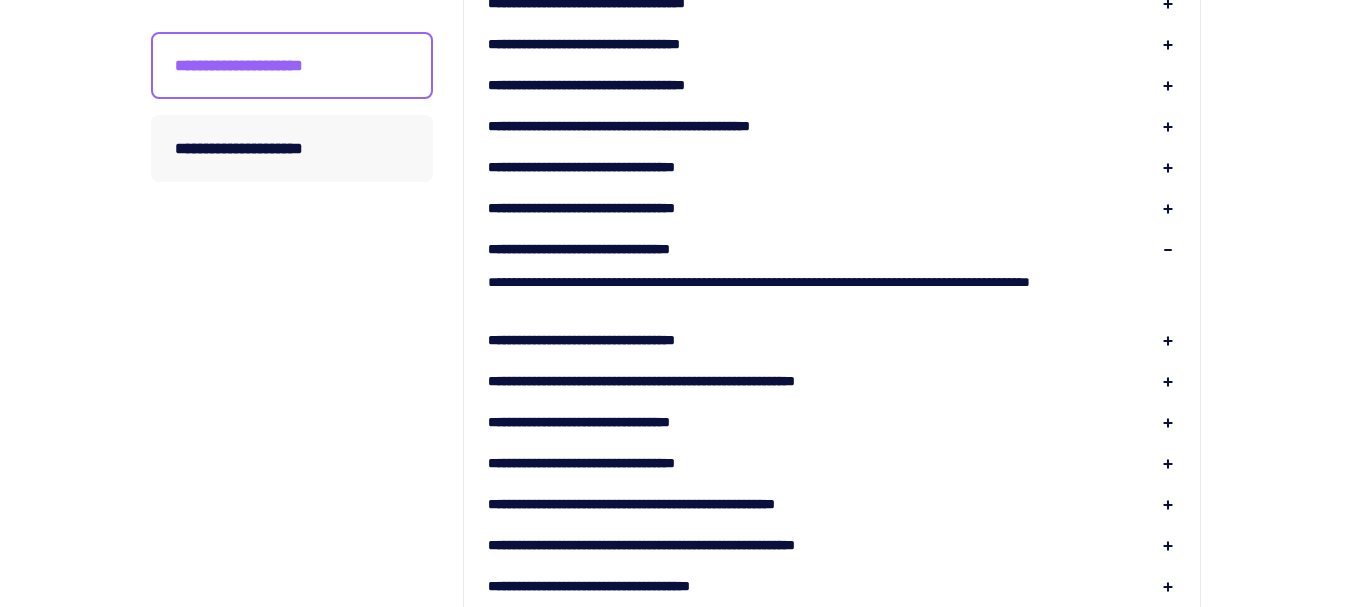 scroll, scrollTop: 600, scrollLeft: 0, axis: vertical 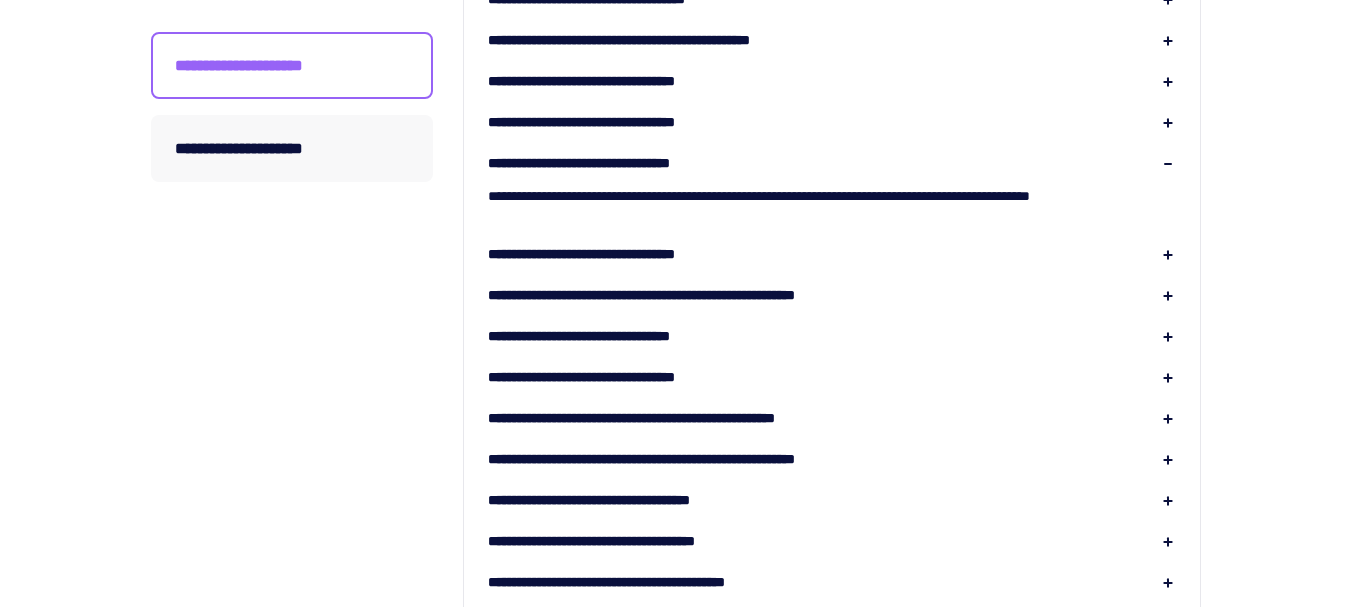 click on "**********" at bounding box center [613, 336] 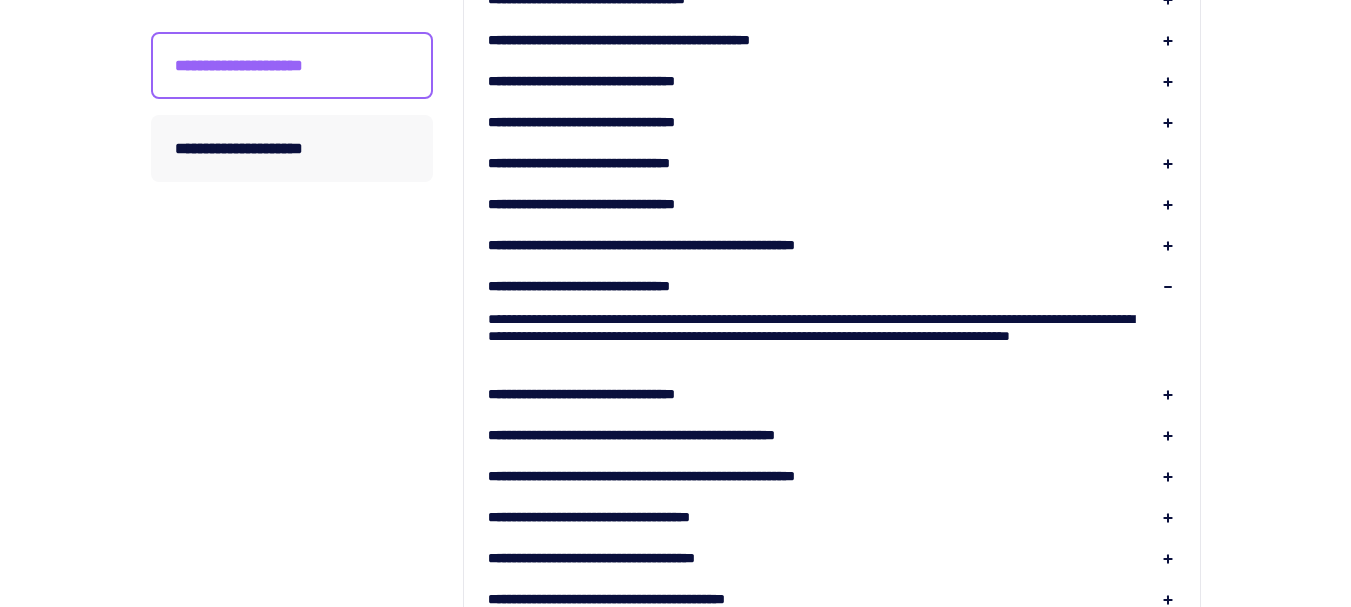click on "**********" at bounding box center [614, 394] 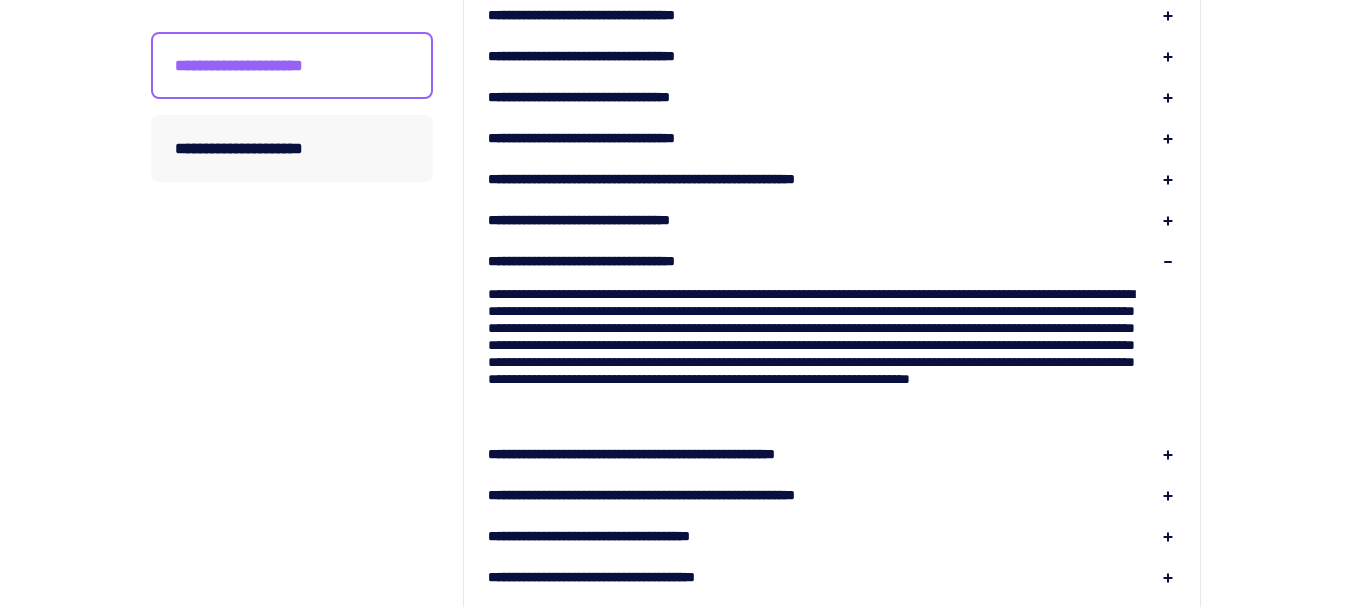 scroll, scrollTop: 700, scrollLeft: 0, axis: vertical 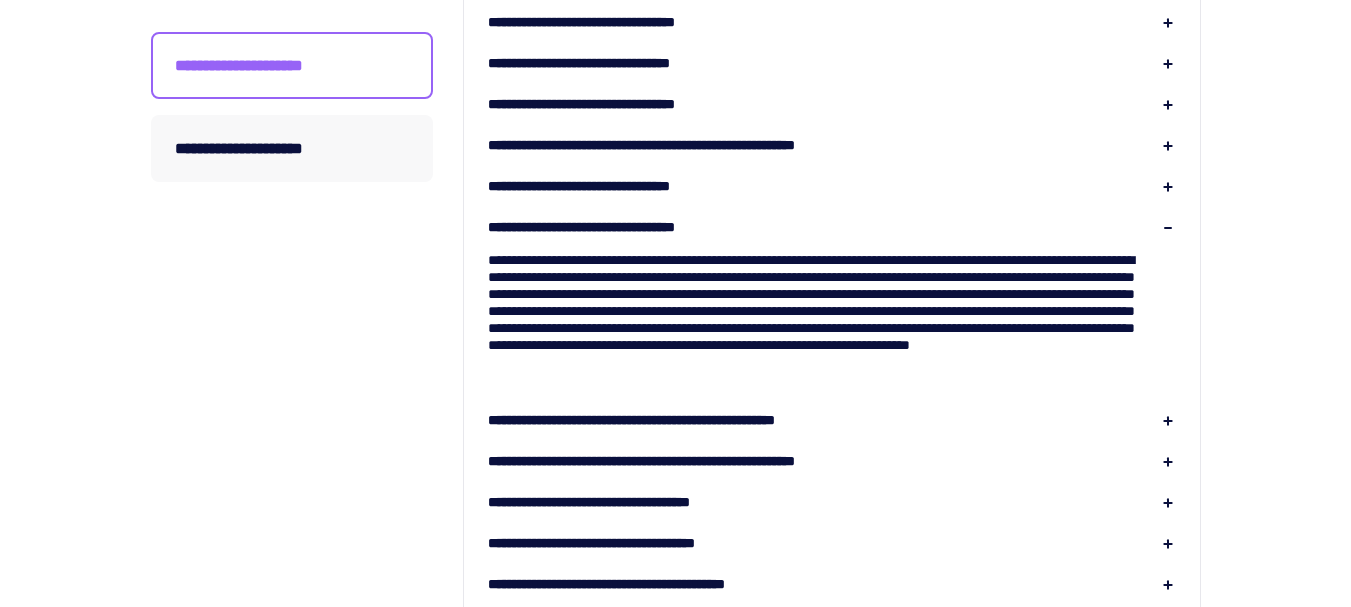 click on "**********" at bounding box center (690, 420) 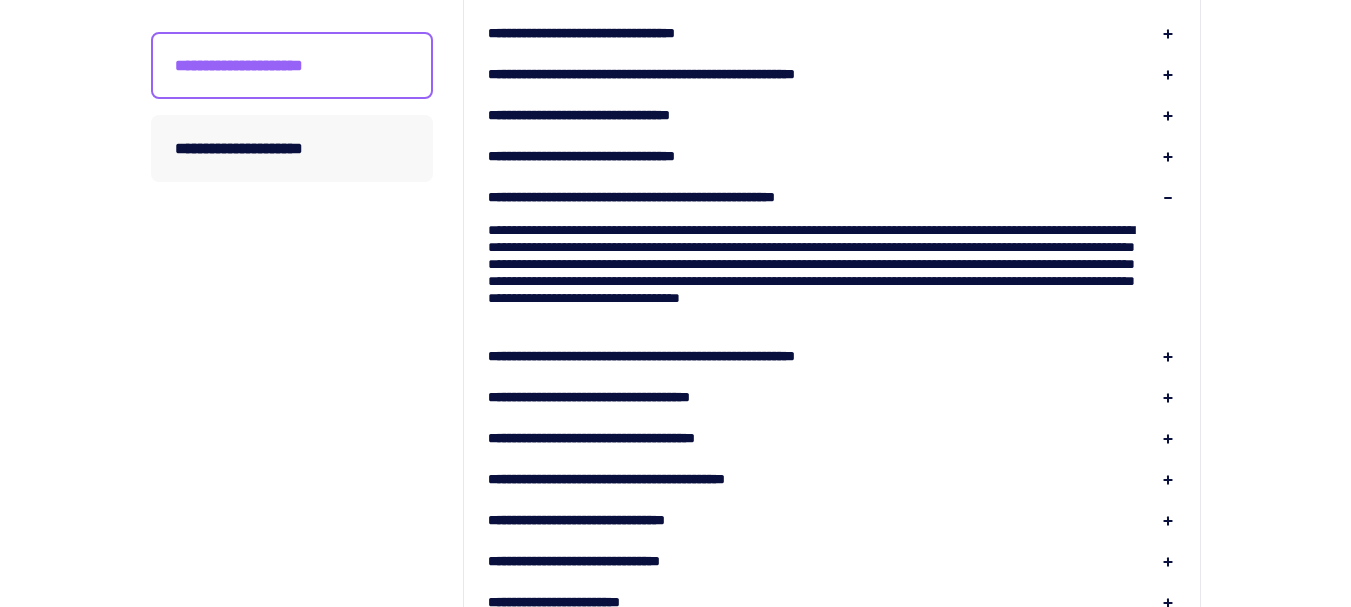 scroll, scrollTop: 800, scrollLeft: 0, axis: vertical 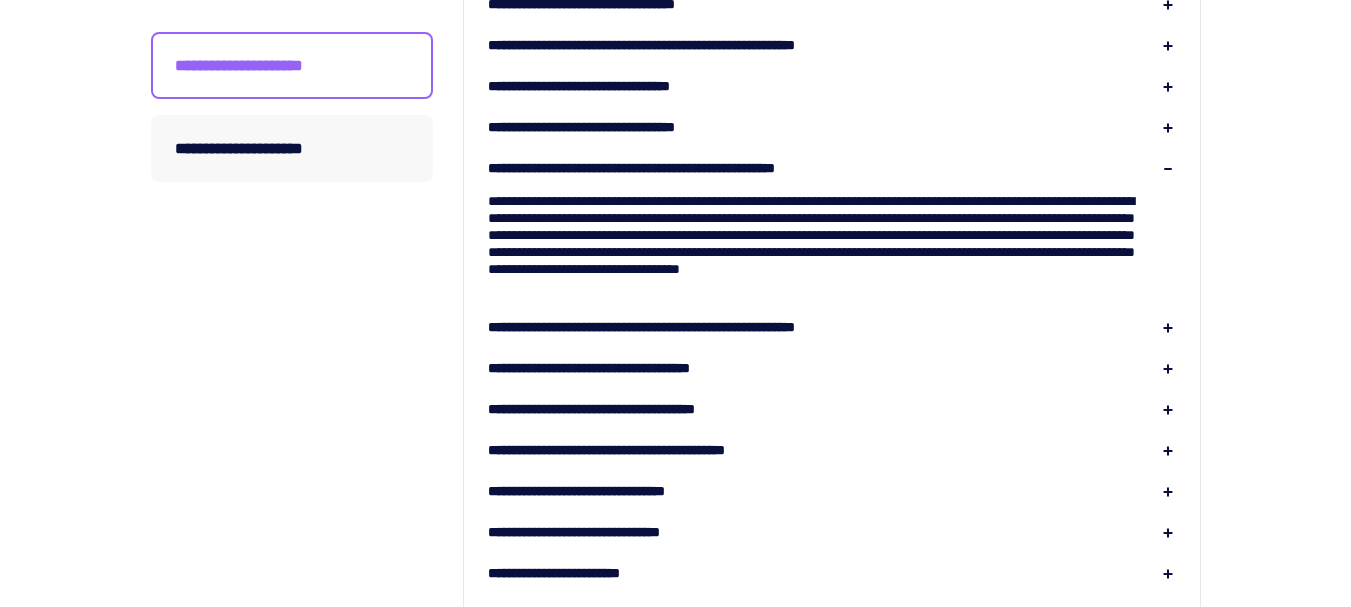 click on "**********" at bounding box center (647, 450) 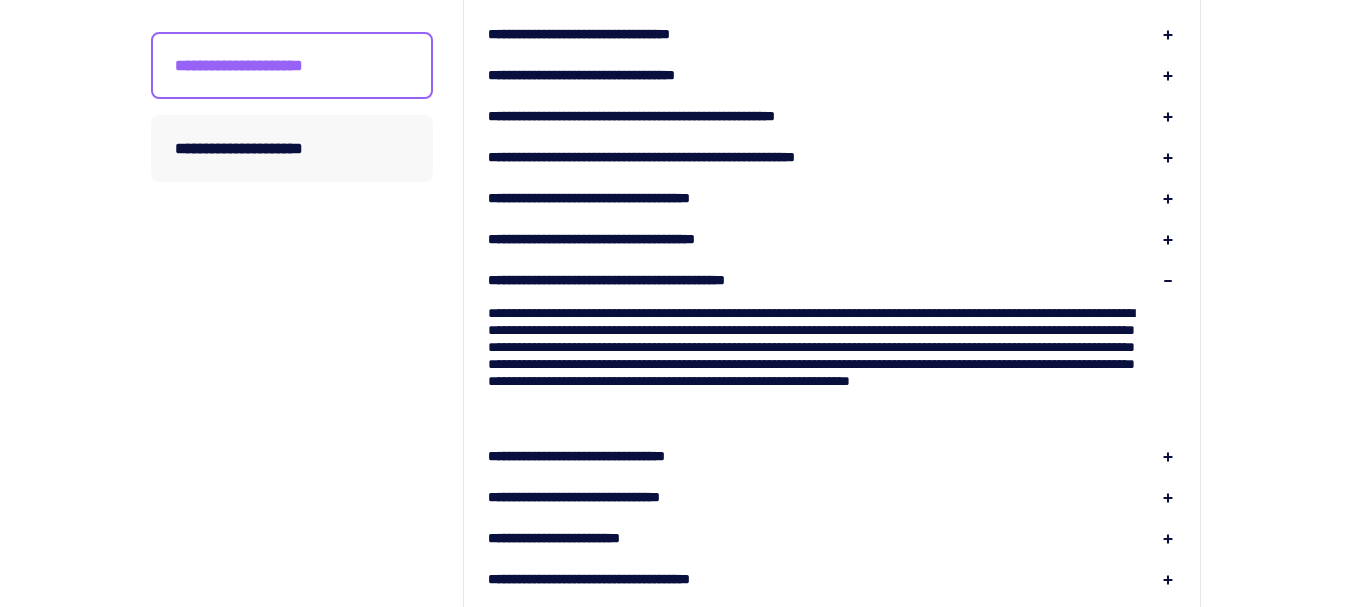 scroll, scrollTop: 900, scrollLeft: 0, axis: vertical 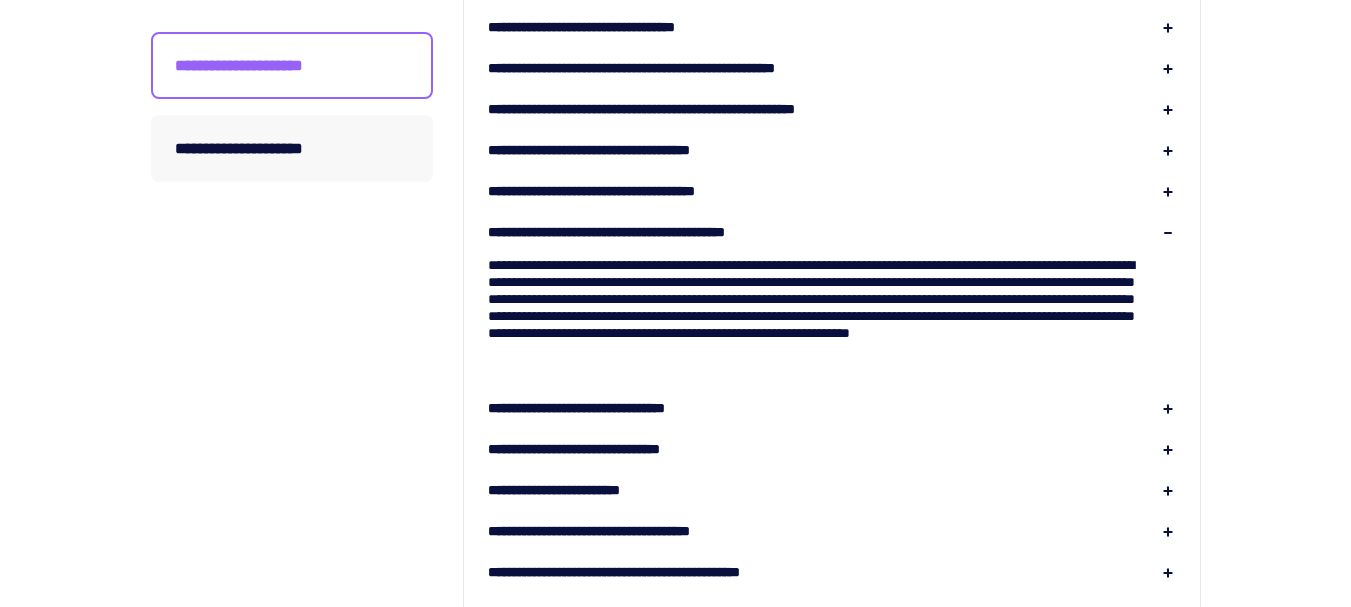 click on "**********" at bounding box center [613, 449] 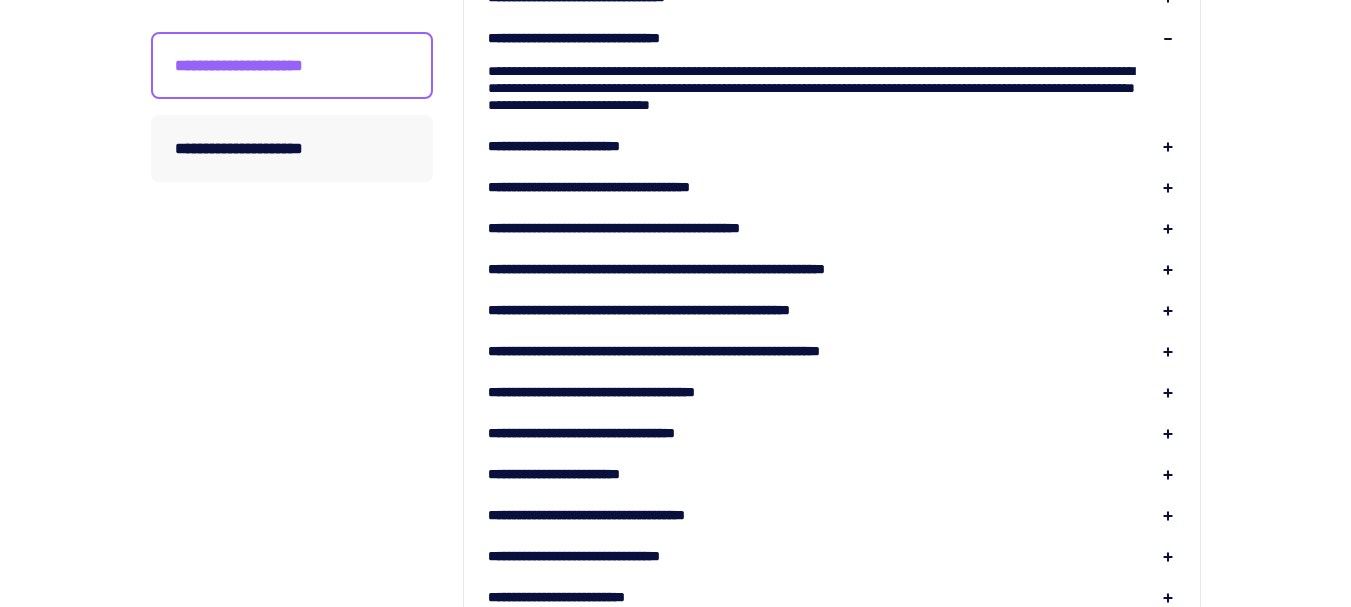 scroll, scrollTop: 1200, scrollLeft: 0, axis: vertical 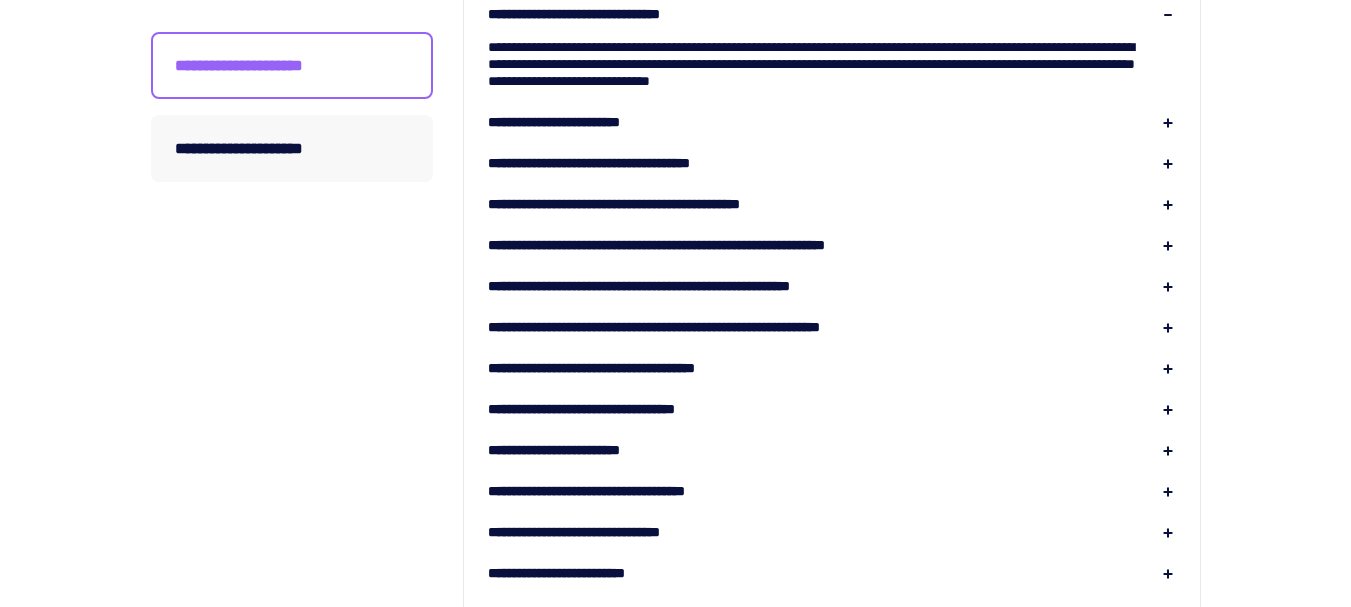 click on "**********" at bounding box center (626, 368) 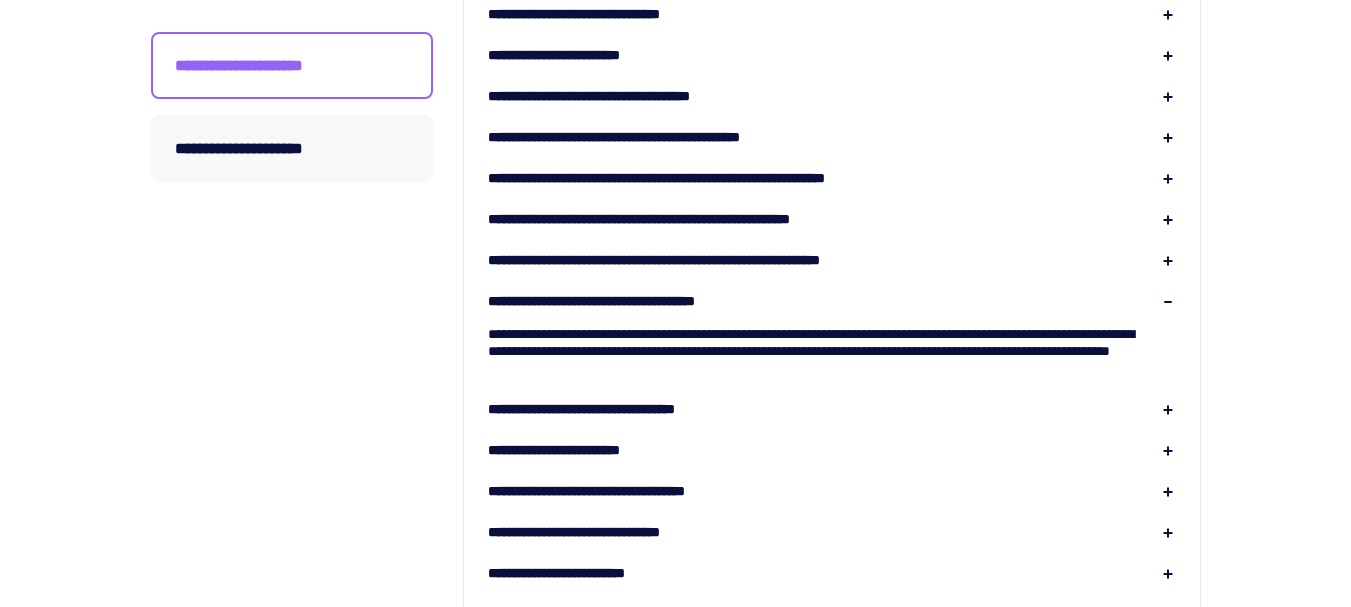 click on "**********" at bounding box center [832, 343] 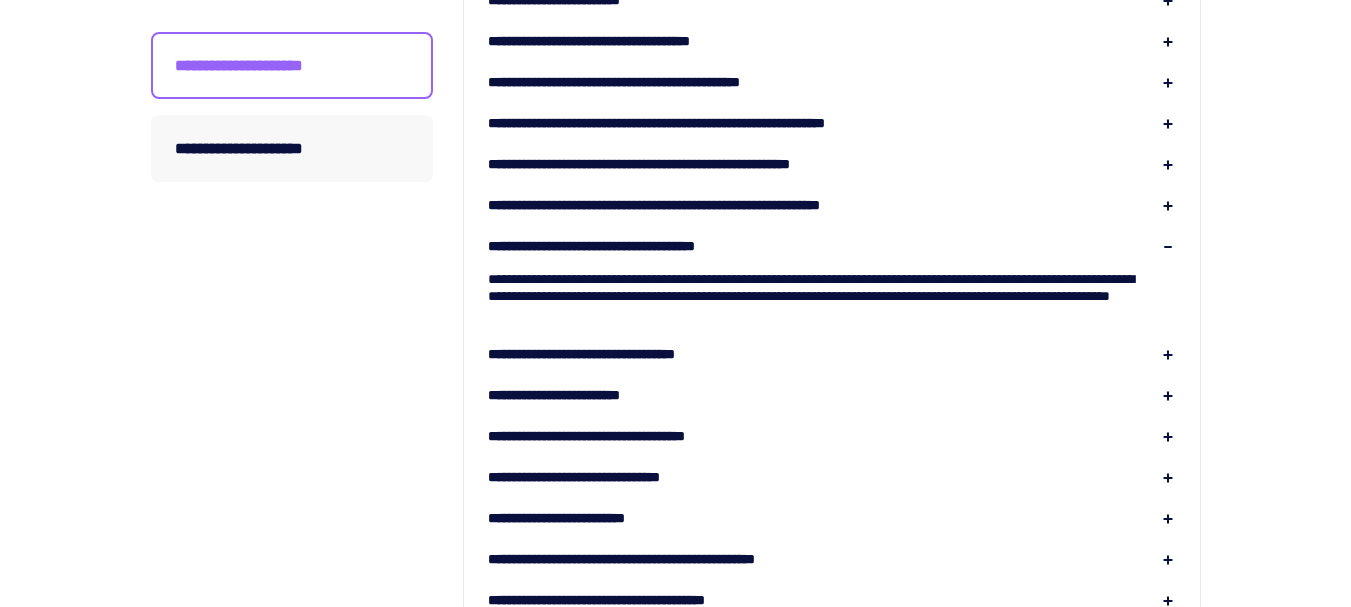 scroll, scrollTop: 1300, scrollLeft: 0, axis: vertical 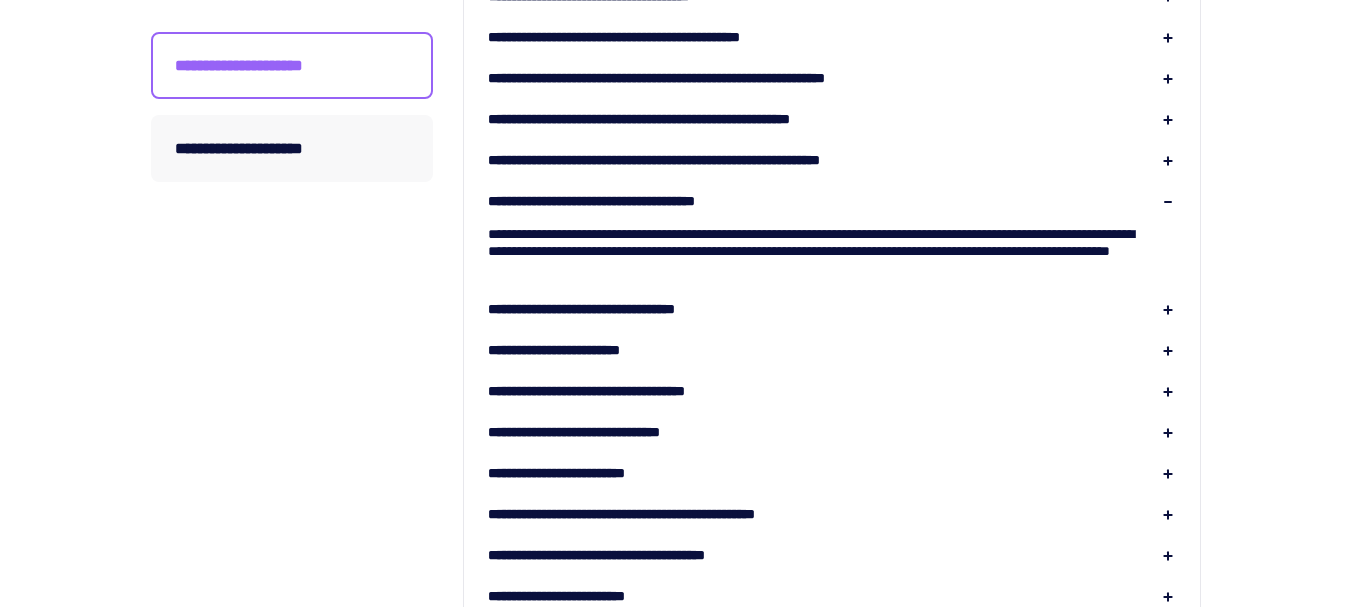 click on "**********" at bounding box center (626, 391) 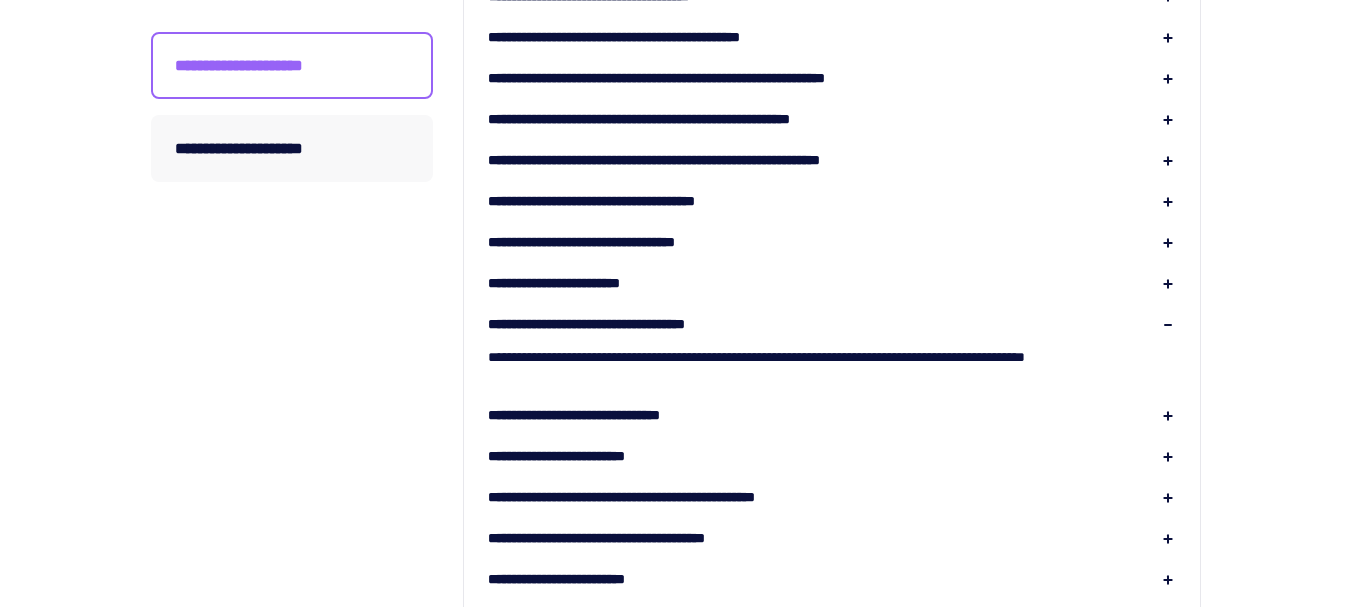 click on "**********" at bounding box center (832, -102) 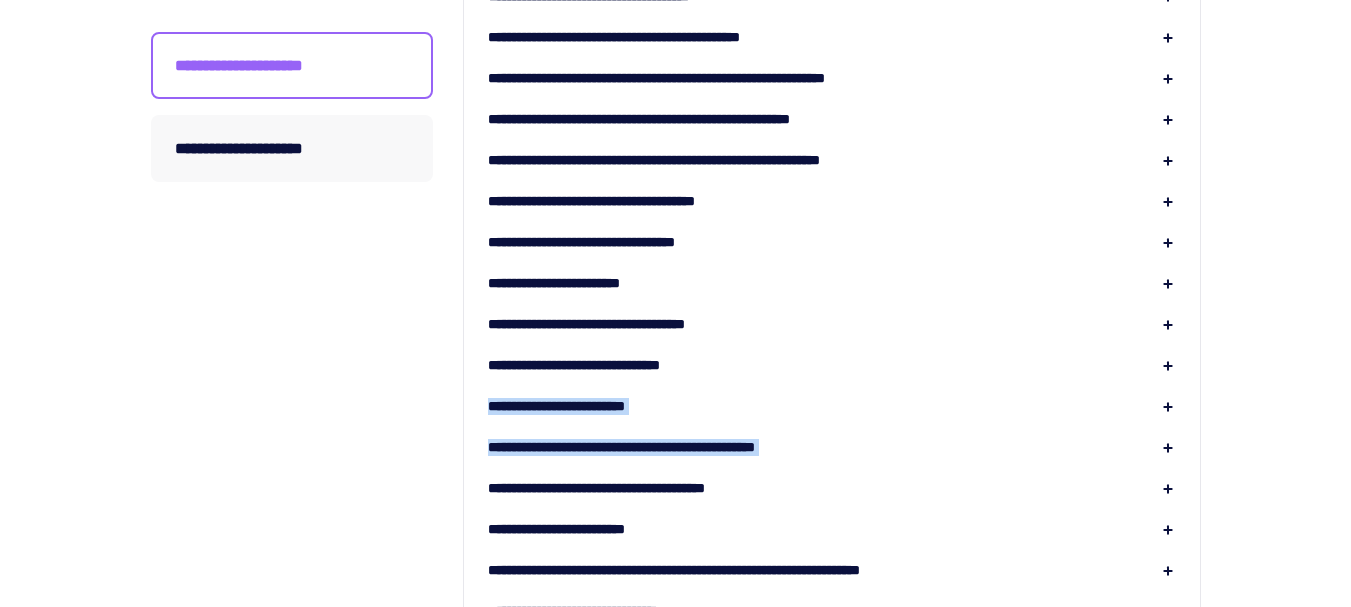 click on "**********" at bounding box center (832, -127) 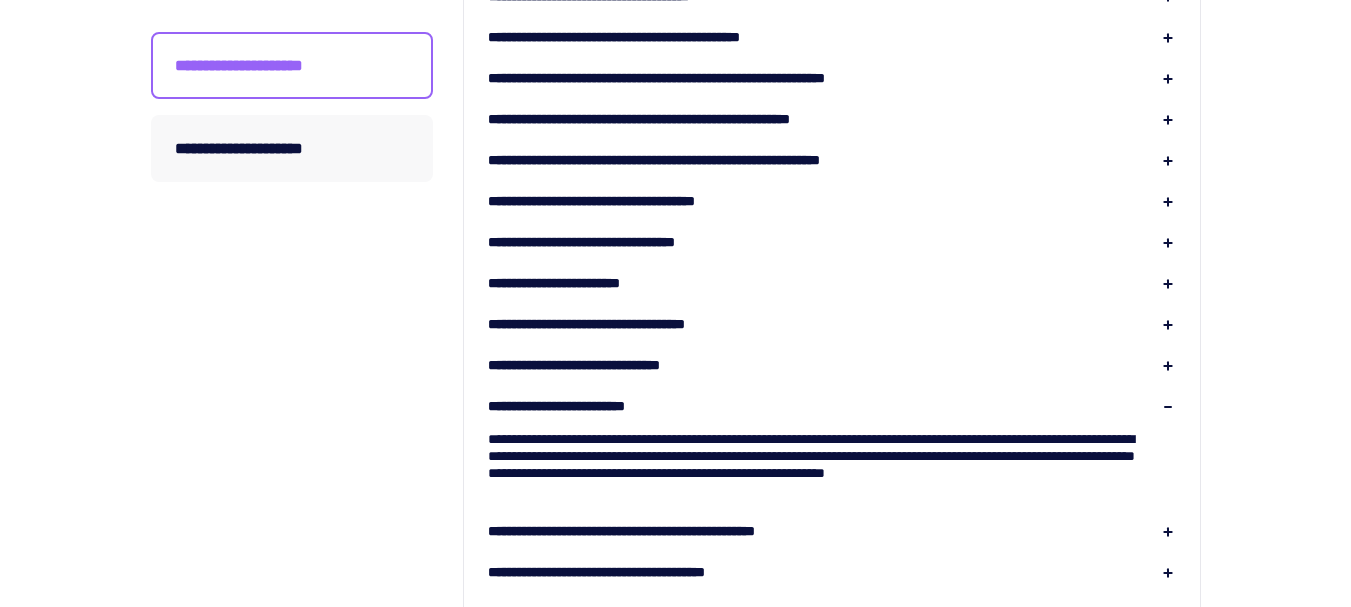 click on "**********" at bounding box center (832, -85) 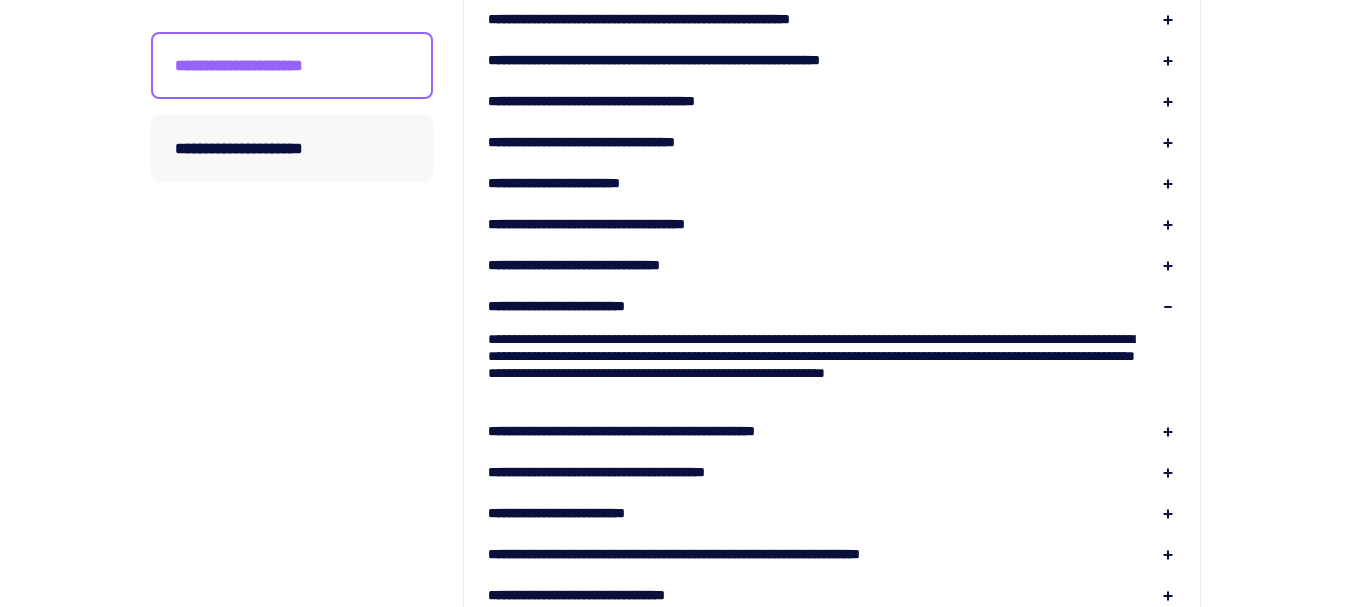 click on "**********" at bounding box center [633, 472] 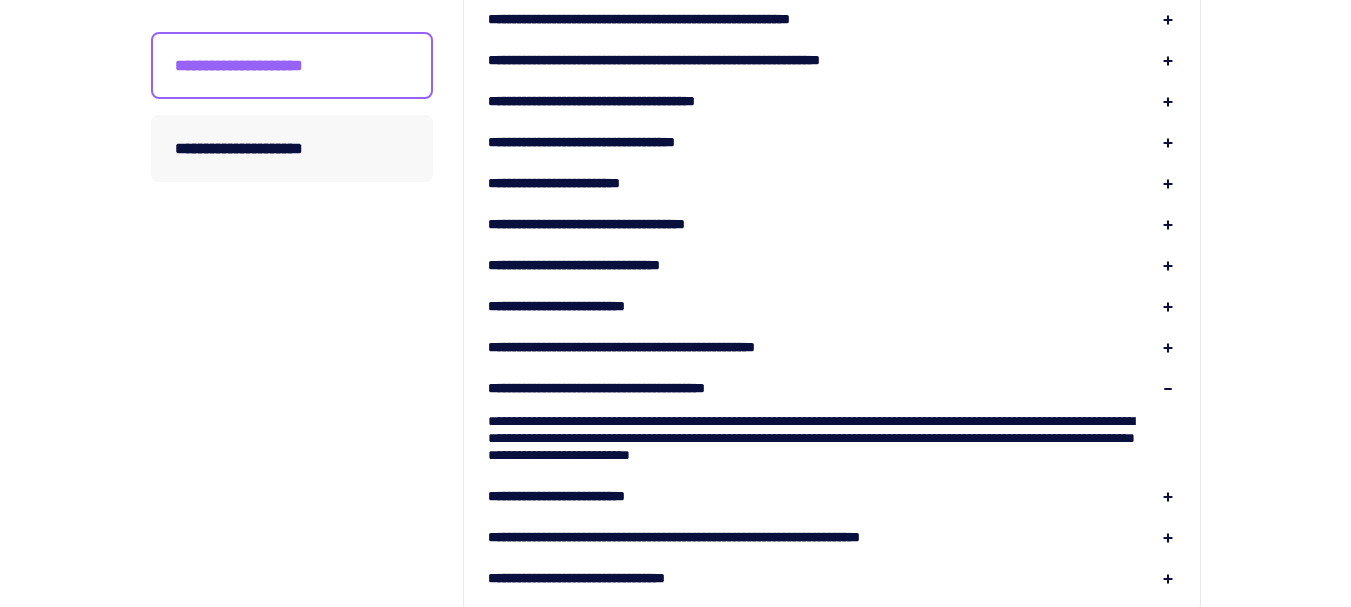 click on "**********" at bounding box center [832, 496] 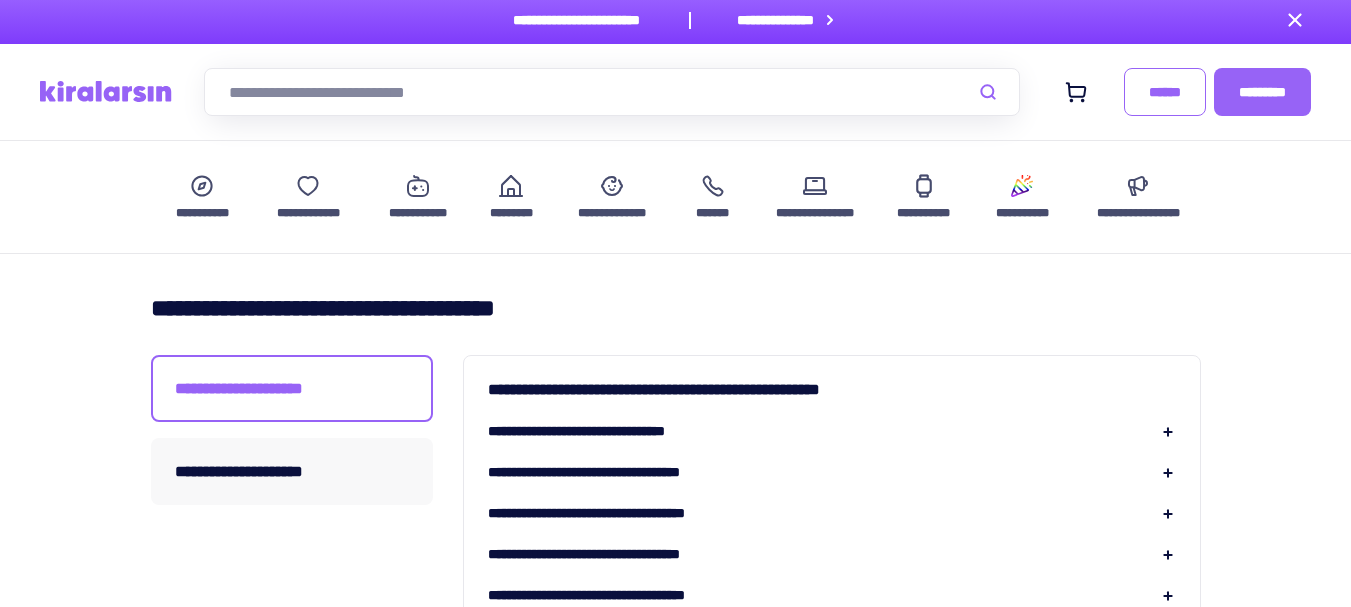 scroll, scrollTop: 0, scrollLeft: 0, axis: both 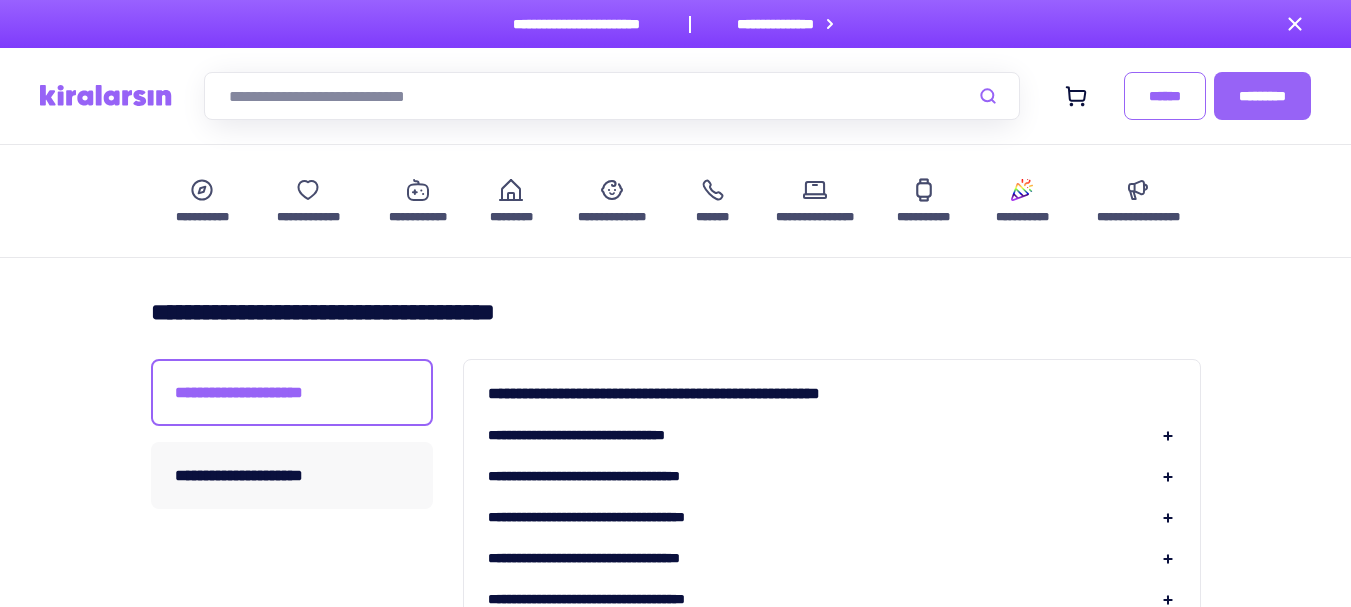 click at bounding box center (612, 96) 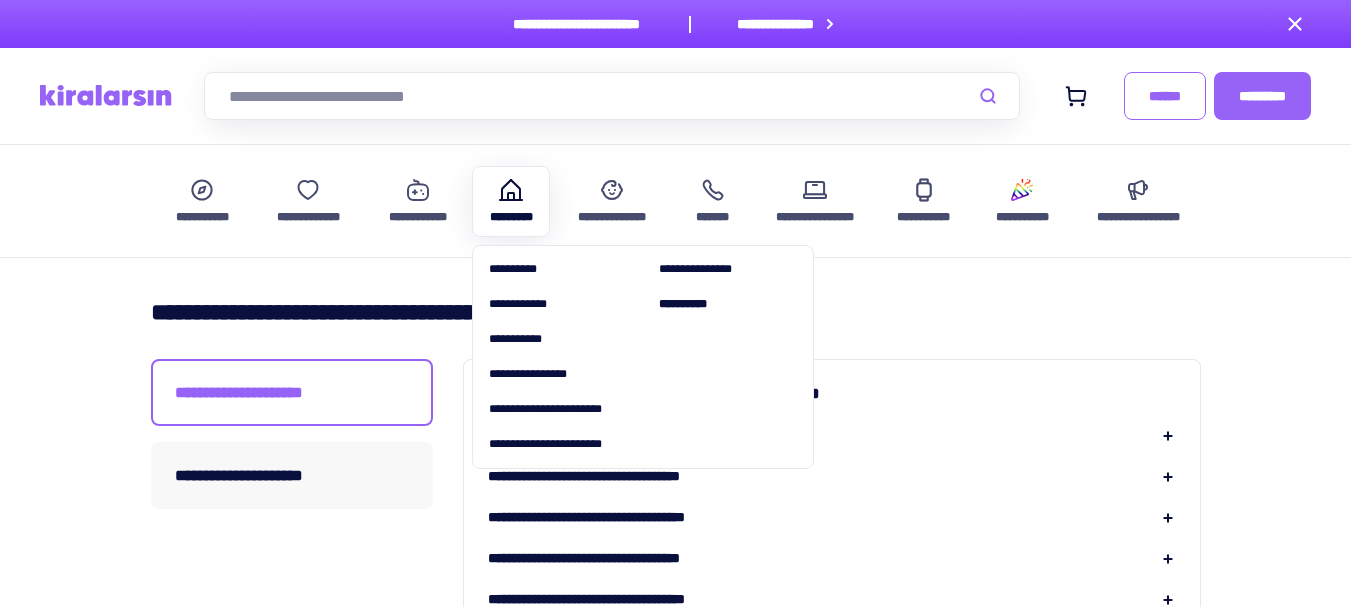 click on "*********" at bounding box center [510, 217] 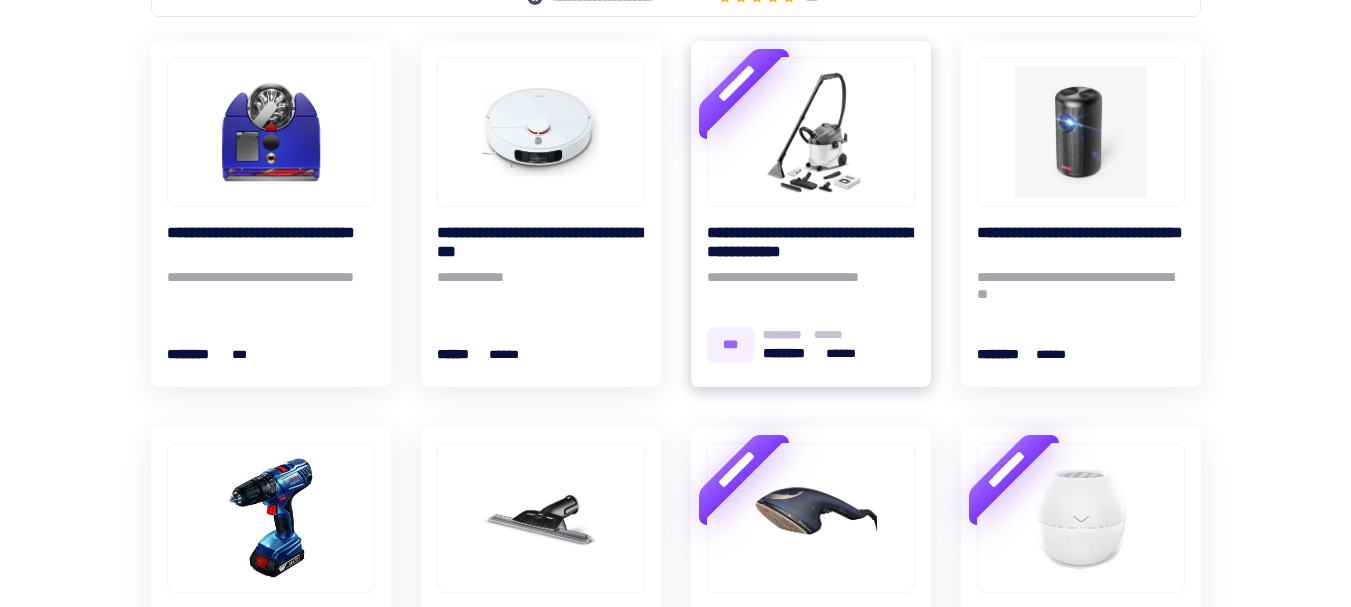 scroll, scrollTop: 400, scrollLeft: 0, axis: vertical 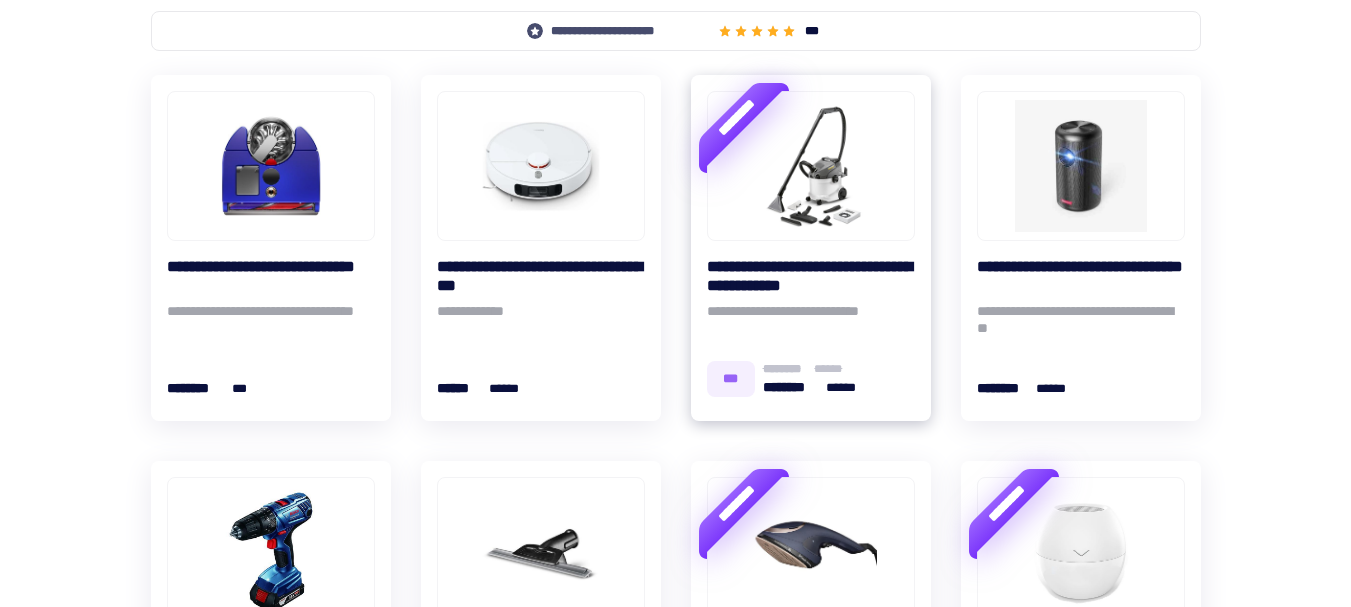 click at bounding box center [811, 166] 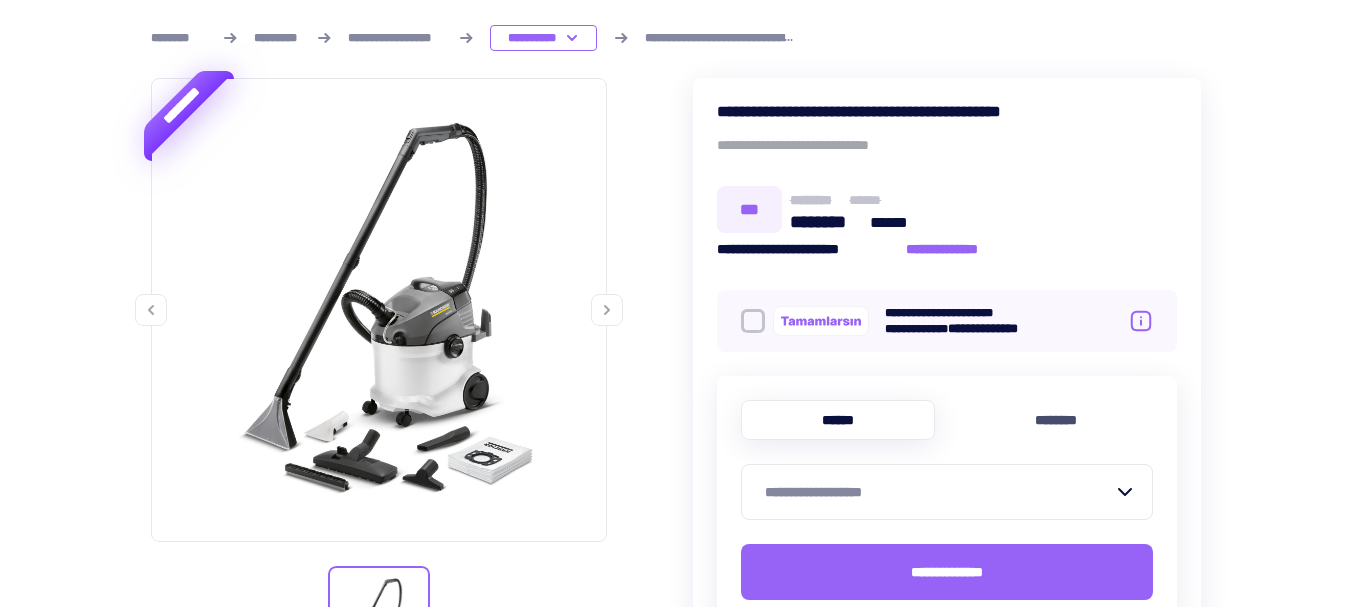 scroll, scrollTop: 300, scrollLeft: 0, axis: vertical 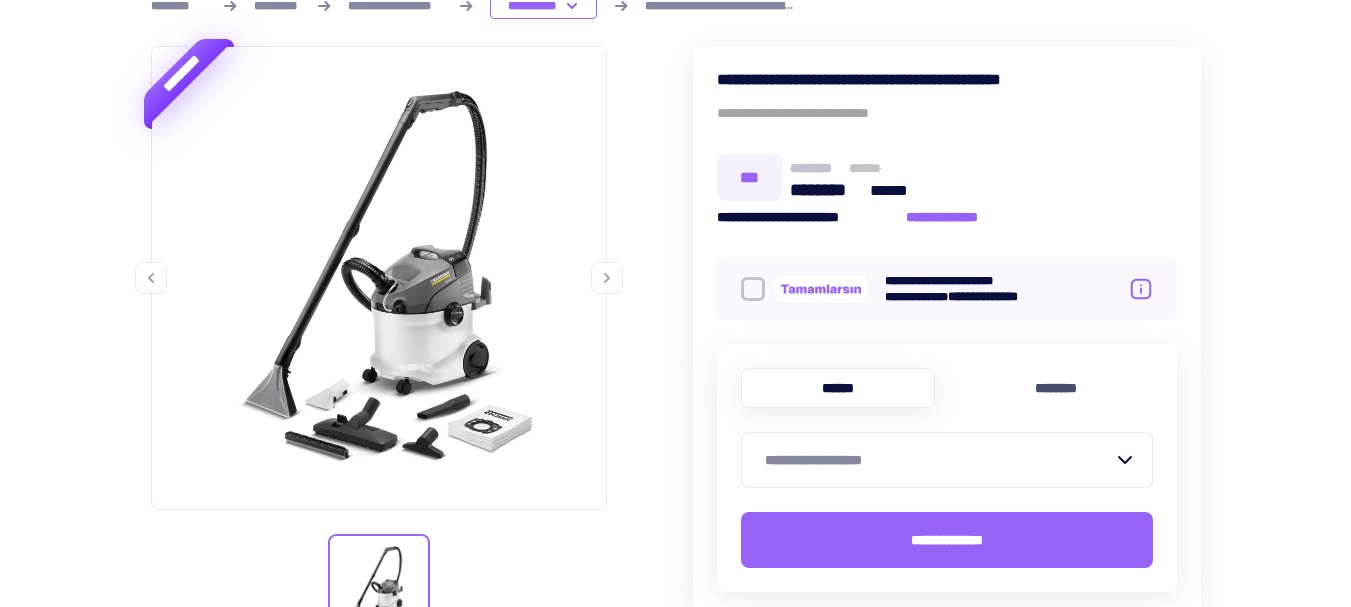 click 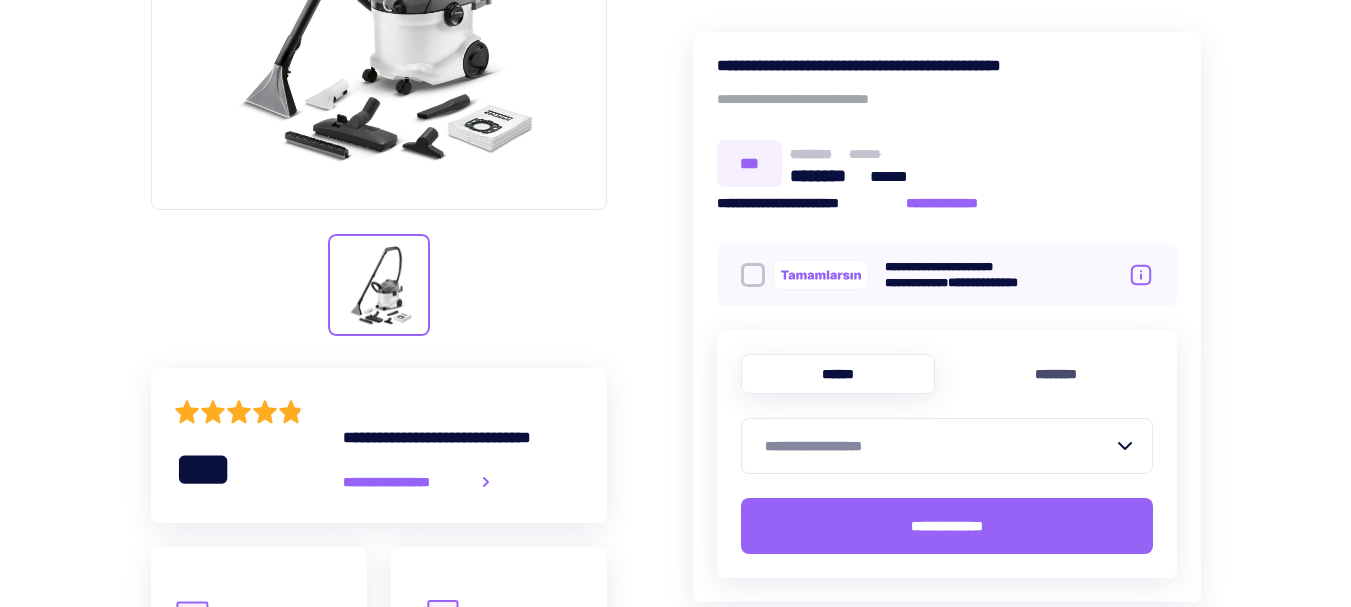 scroll, scrollTop: 700, scrollLeft: 0, axis: vertical 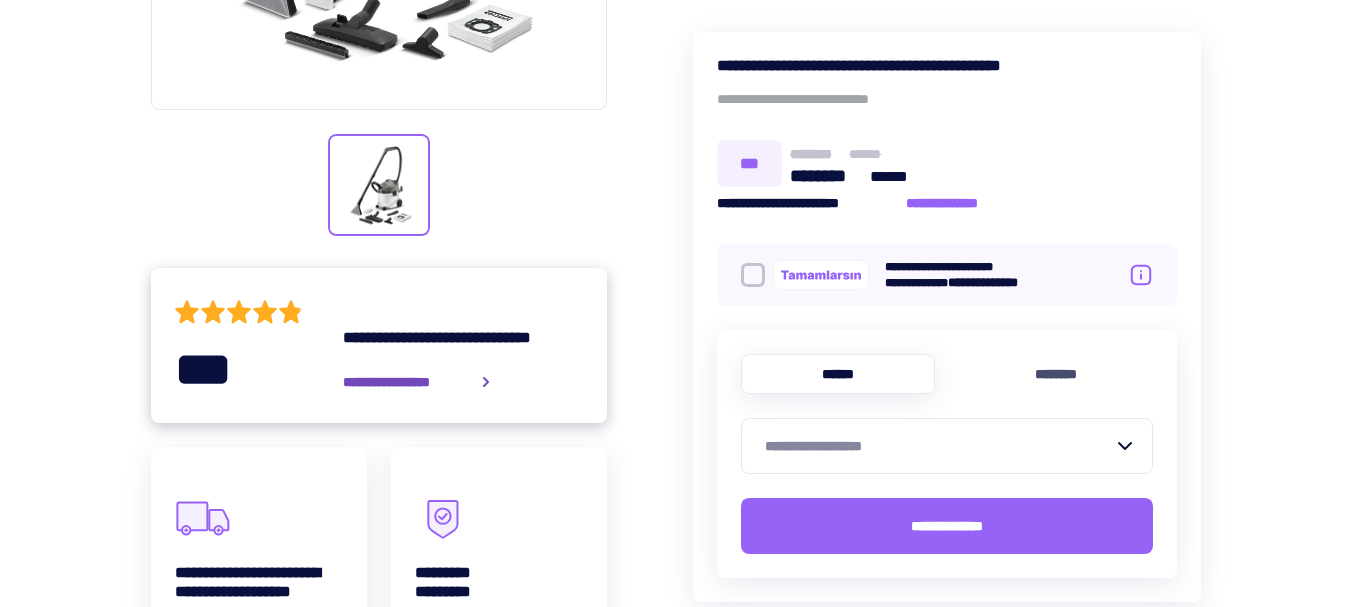 click on "**********" at bounding box center [463, 382] 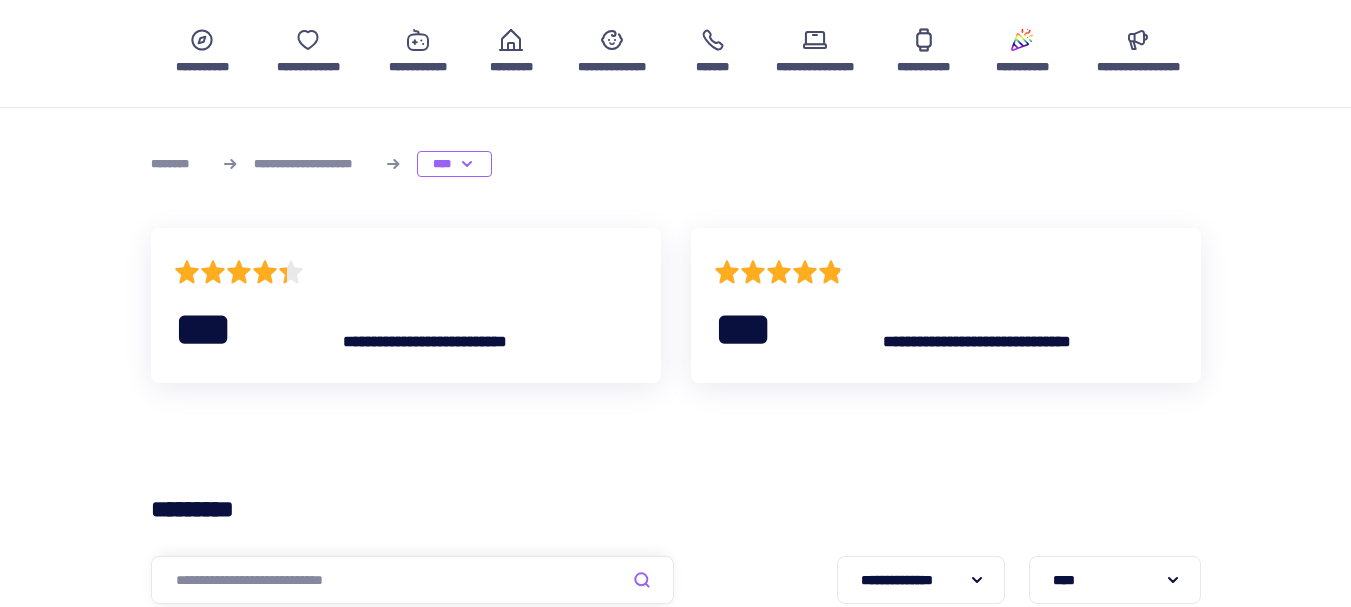 scroll, scrollTop: 0, scrollLeft: 0, axis: both 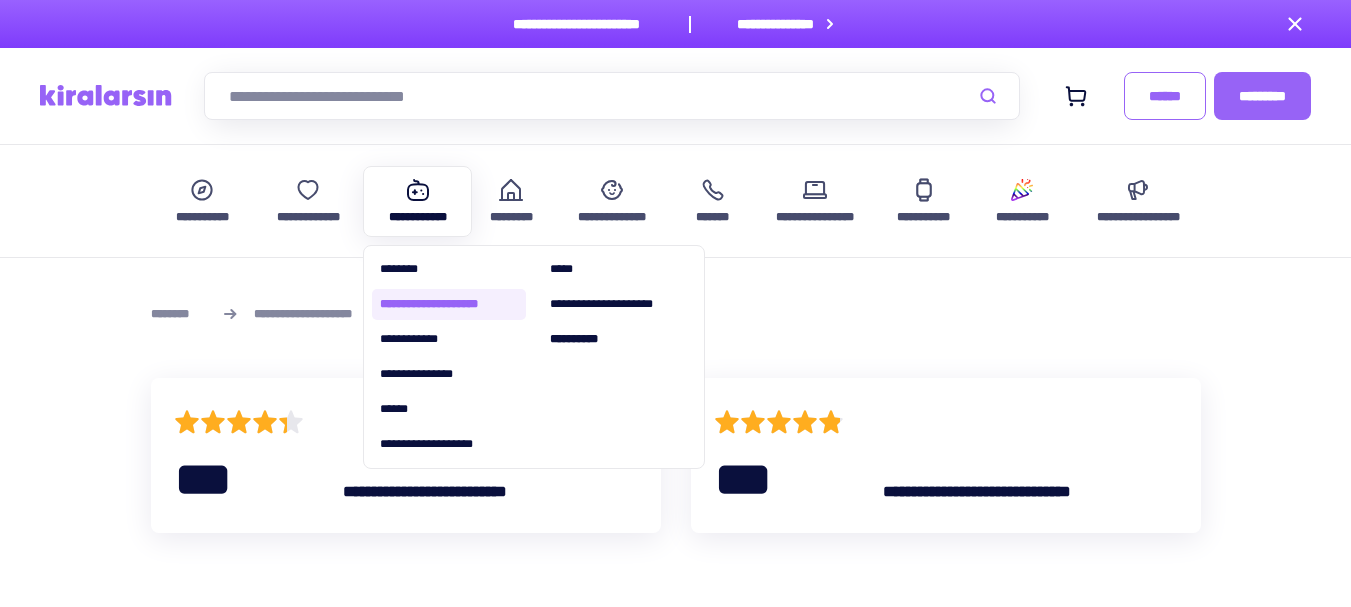 click on "**********" at bounding box center (449, 304) 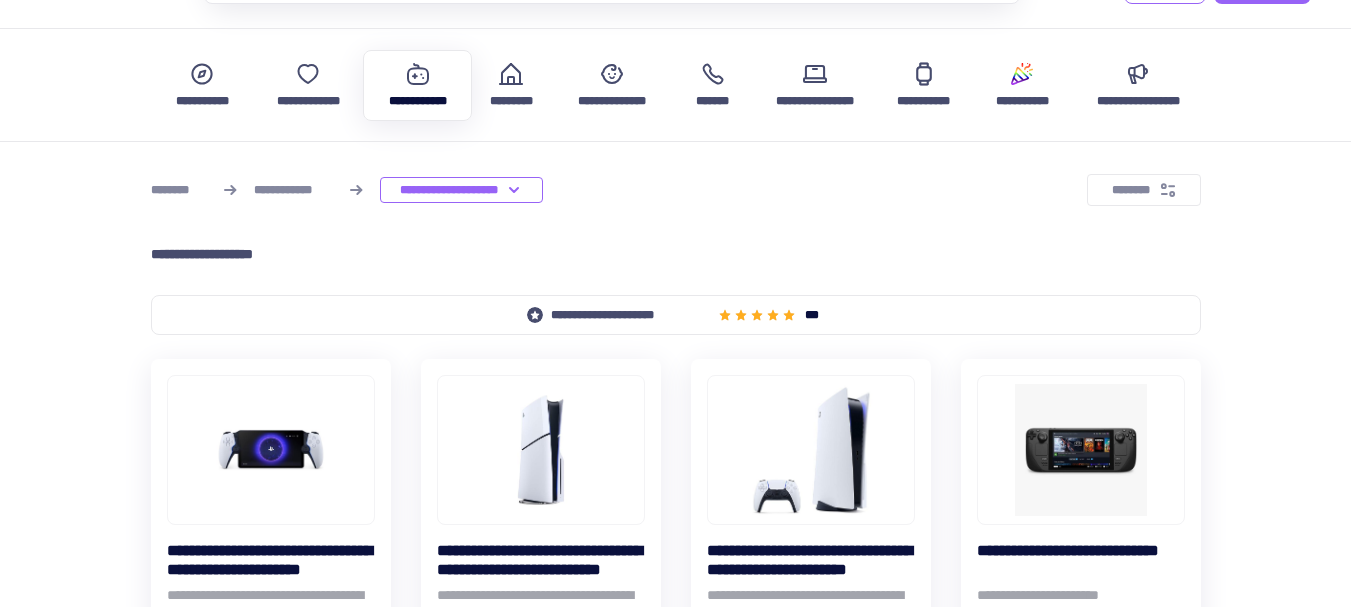 scroll, scrollTop: 100, scrollLeft: 0, axis: vertical 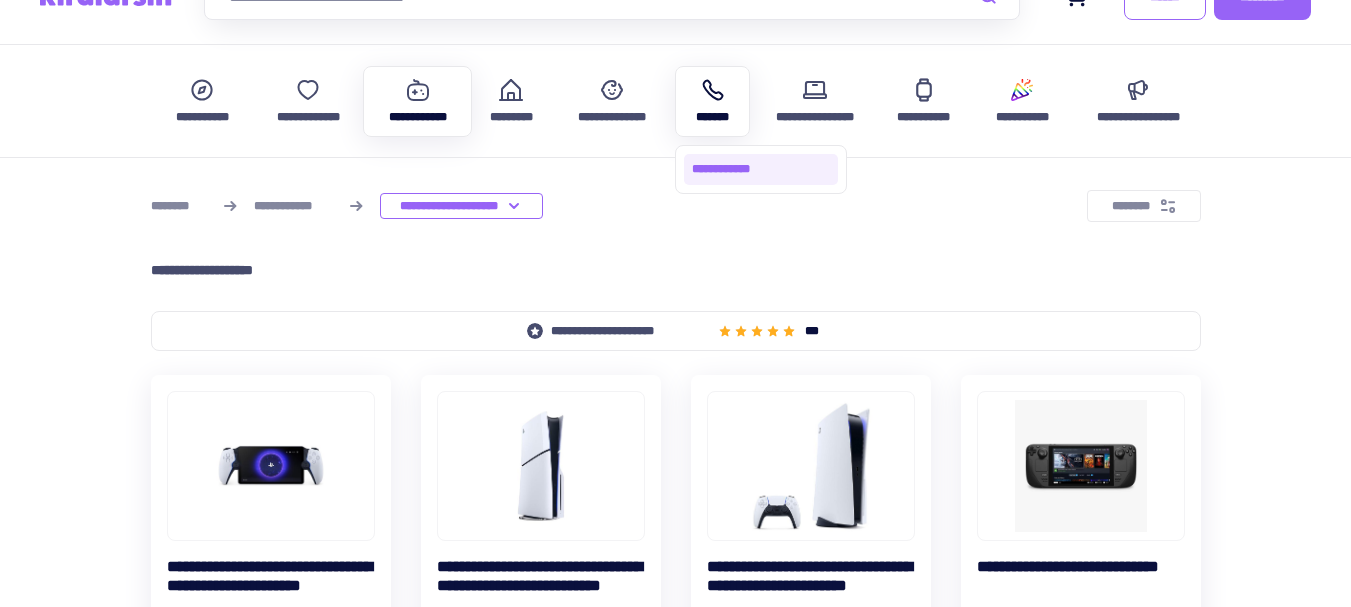 click on "**********" at bounding box center [761, 169] 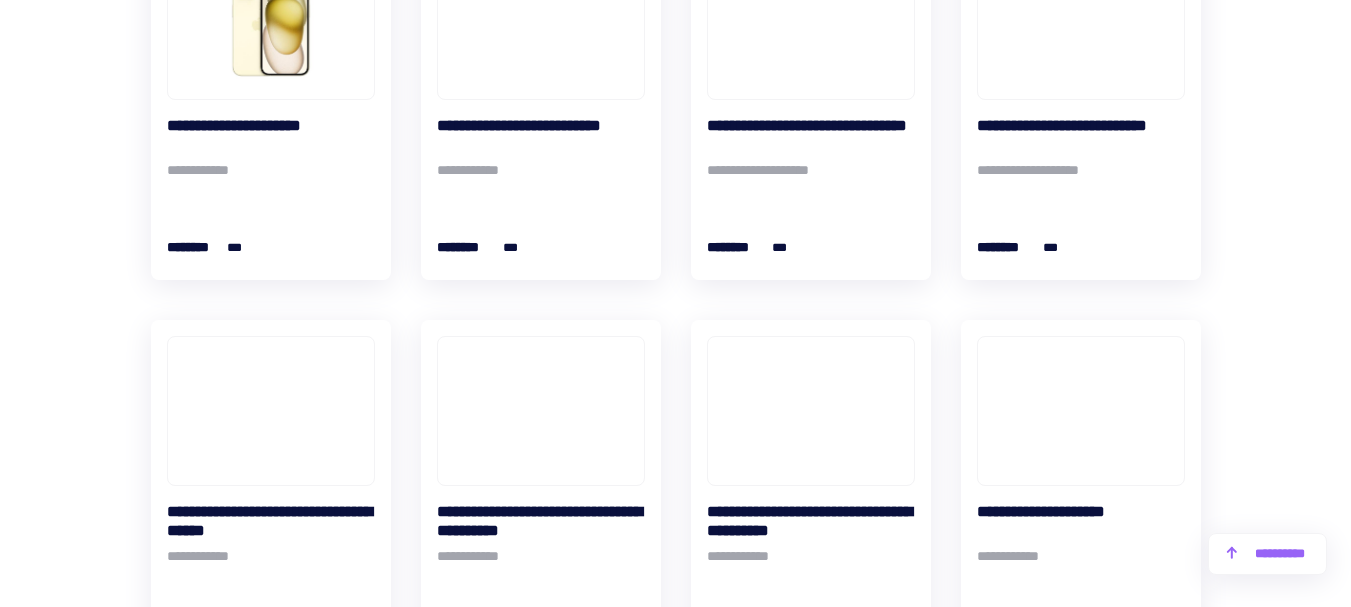 scroll, scrollTop: 1700, scrollLeft: 0, axis: vertical 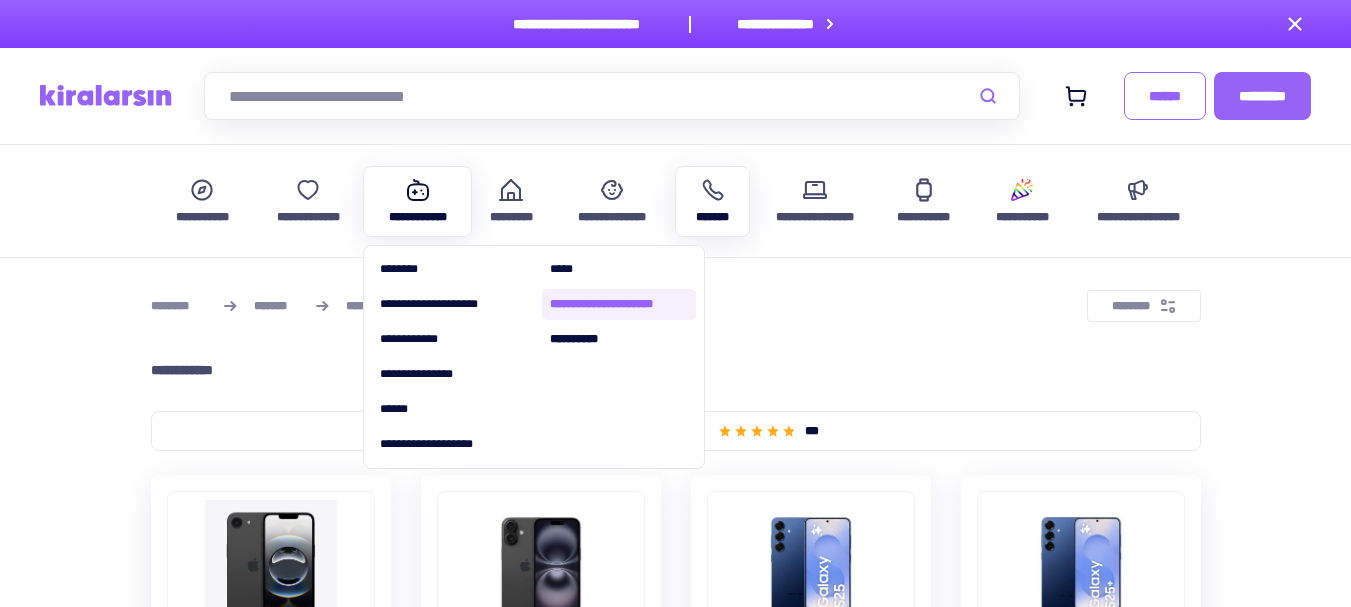 click on "**********" at bounding box center [619, 304] 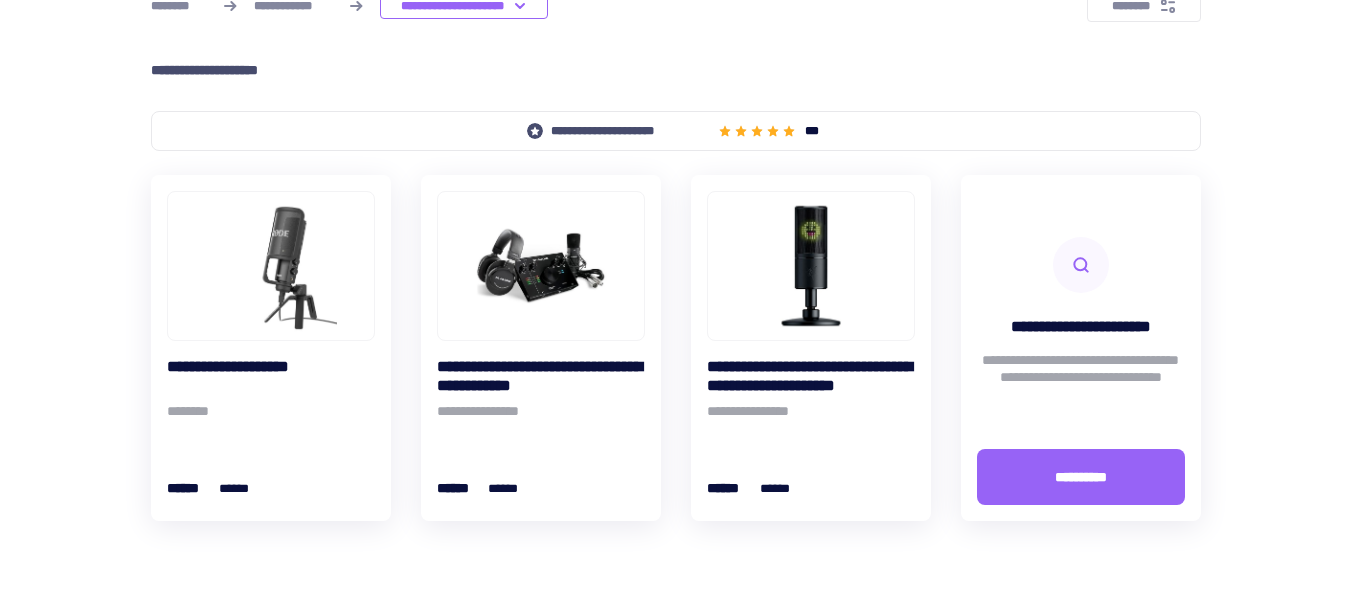 scroll, scrollTop: 0, scrollLeft: 0, axis: both 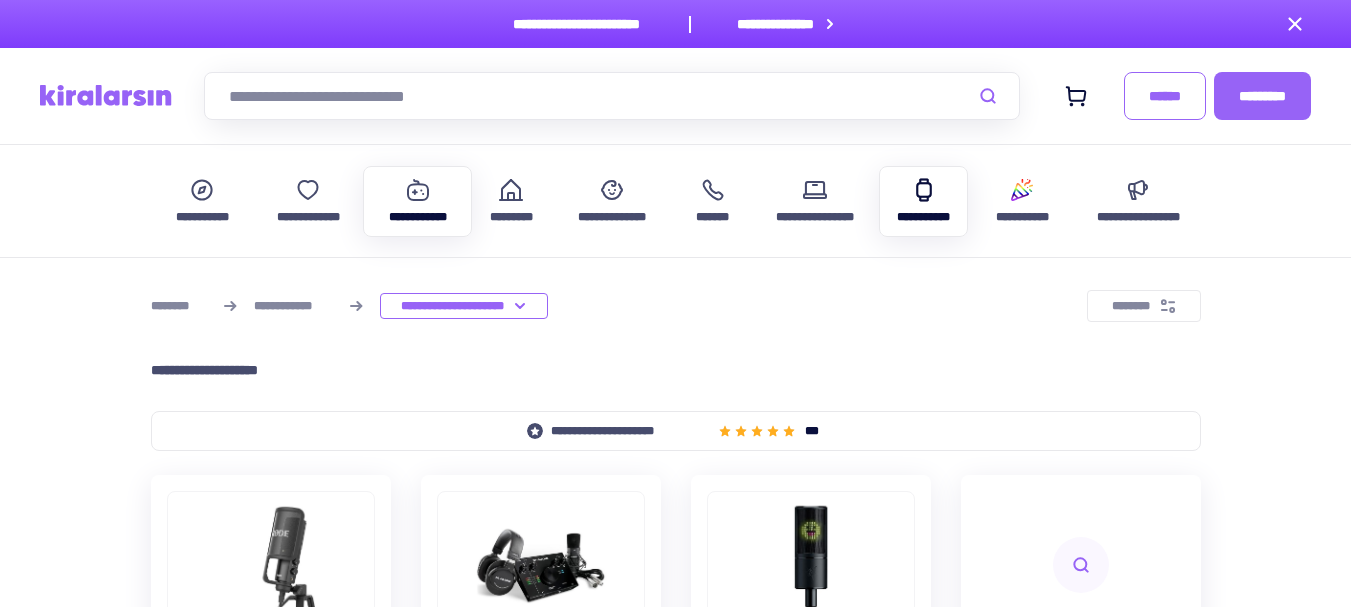 click on "**********" at bounding box center [923, 201] 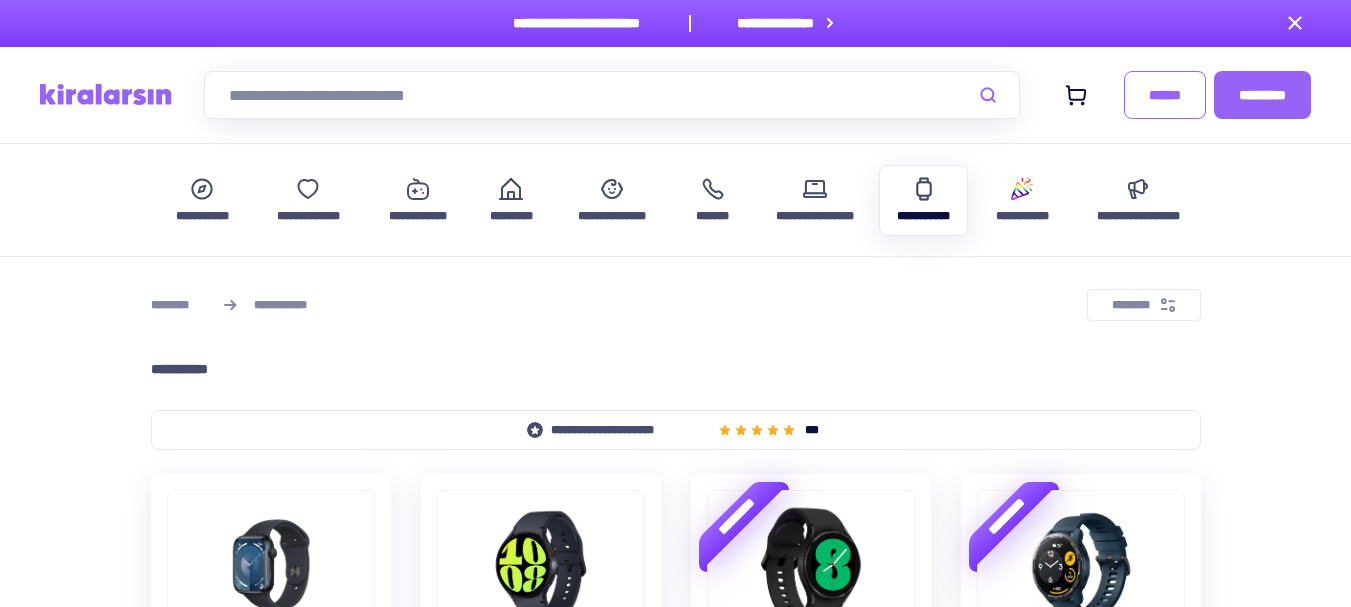 scroll, scrollTop: 0, scrollLeft: 0, axis: both 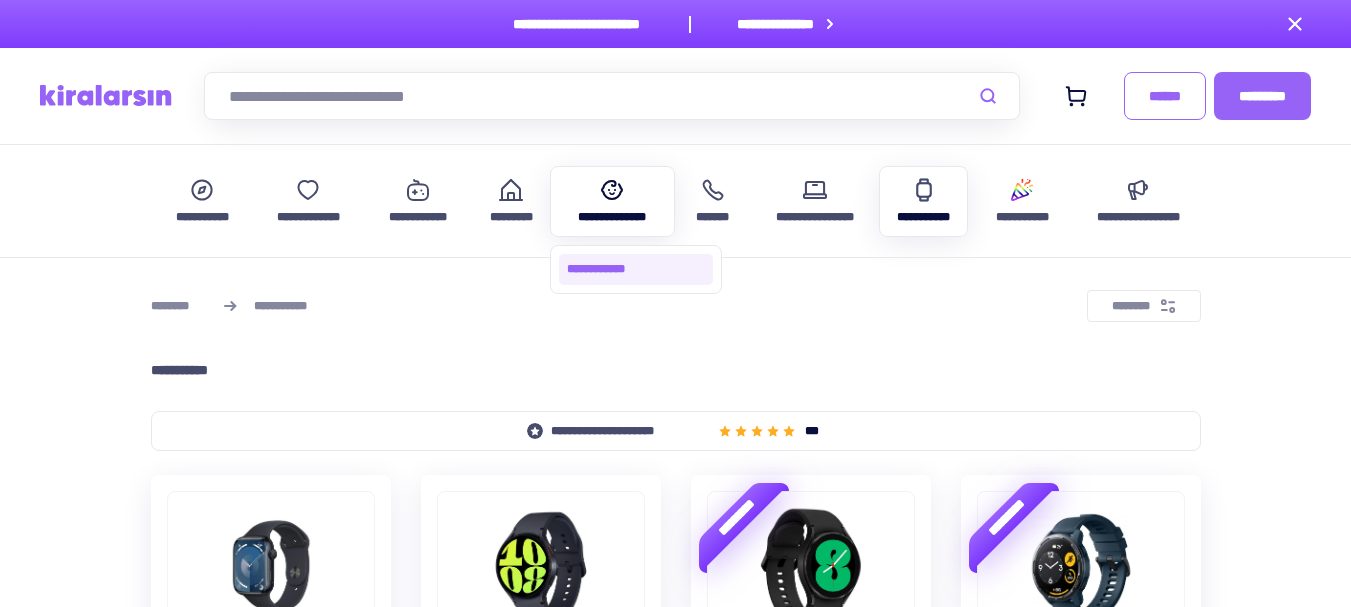 click on "**********" at bounding box center [636, 269] 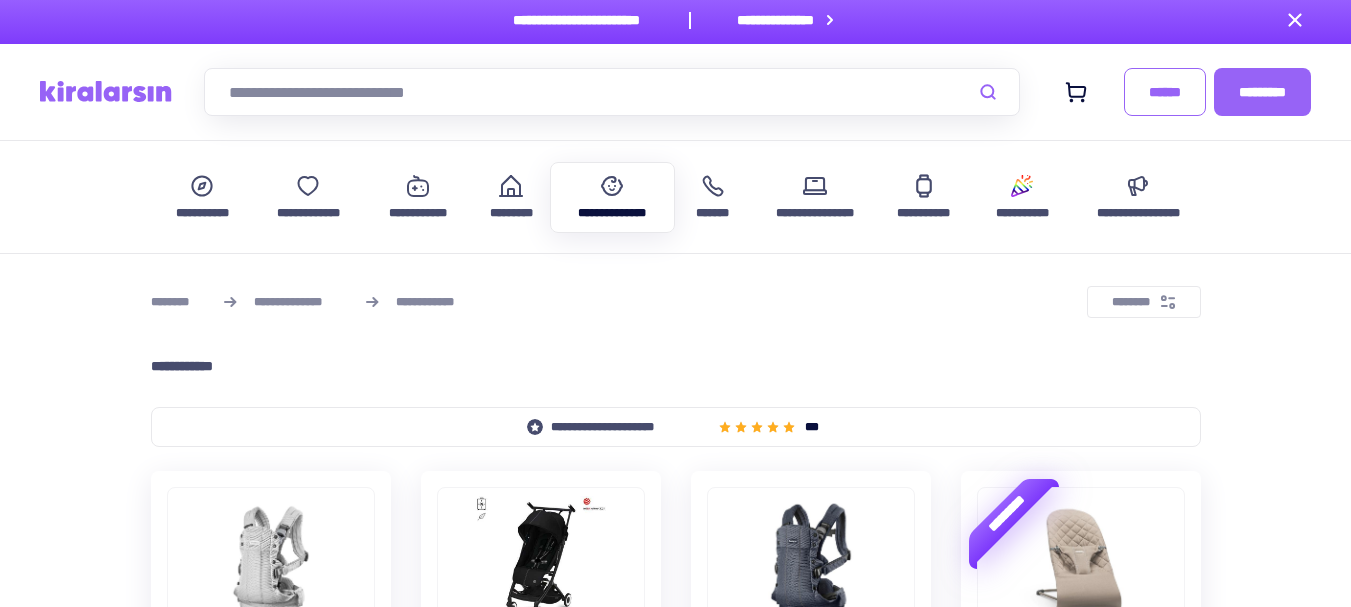 scroll, scrollTop: 0, scrollLeft: 0, axis: both 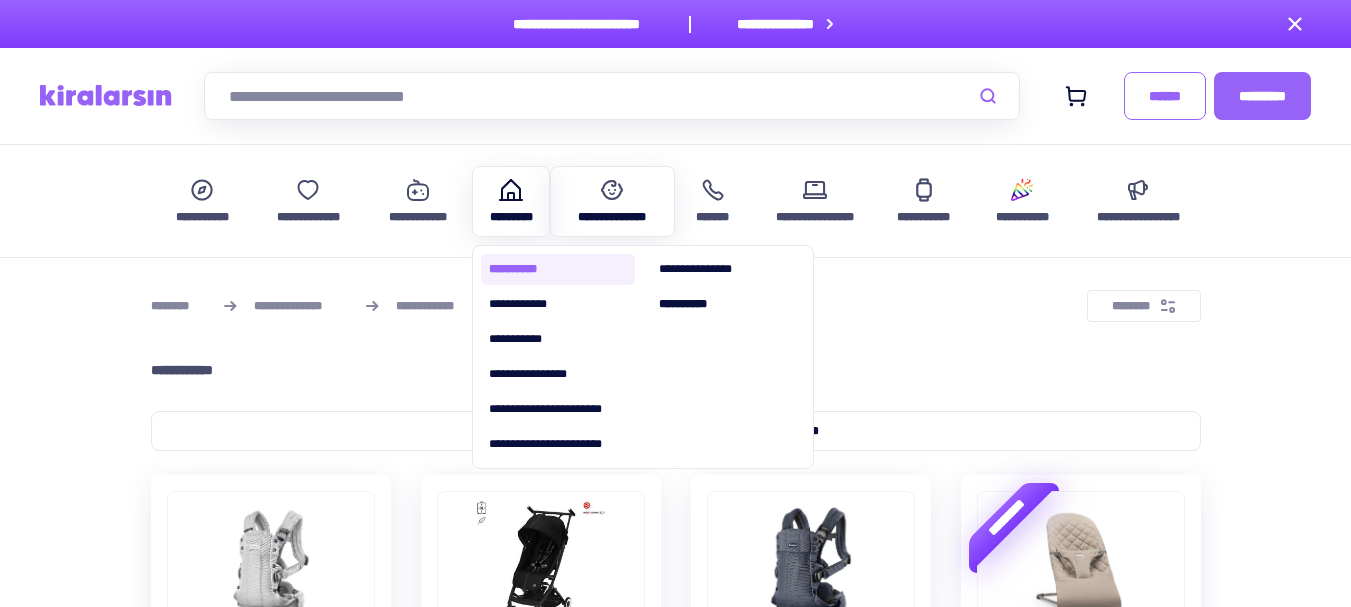 click on "**********" at bounding box center [558, 269] 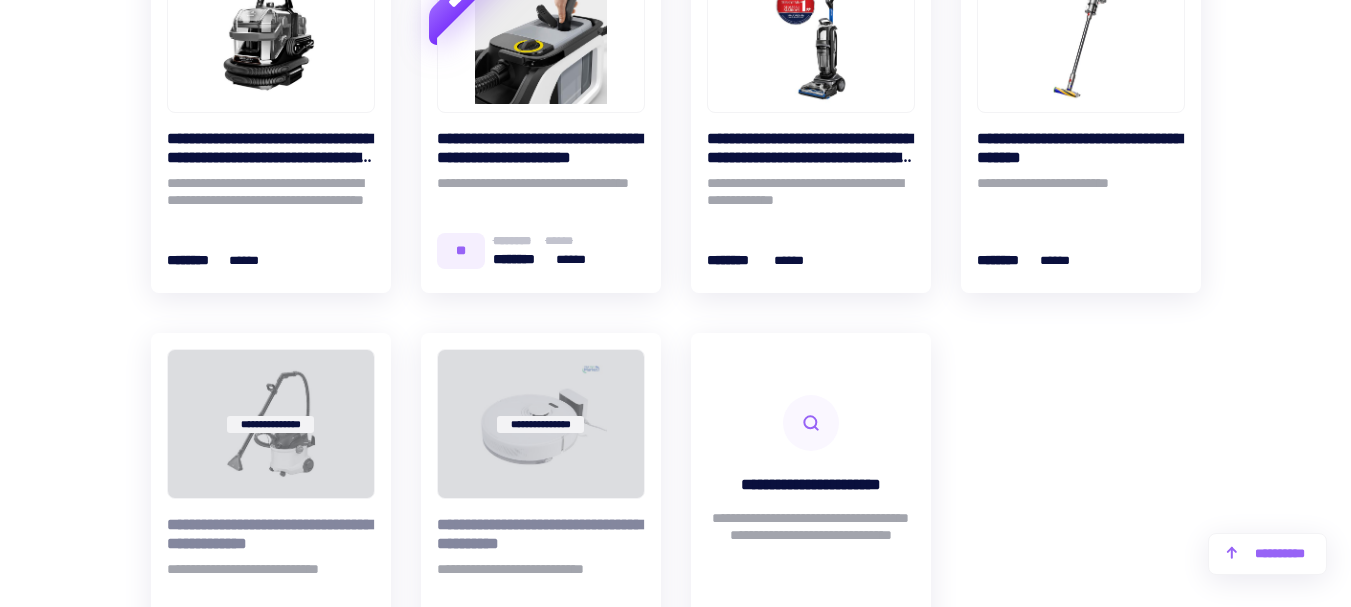 scroll, scrollTop: 1800, scrollLeft: 0, axis: vertical 